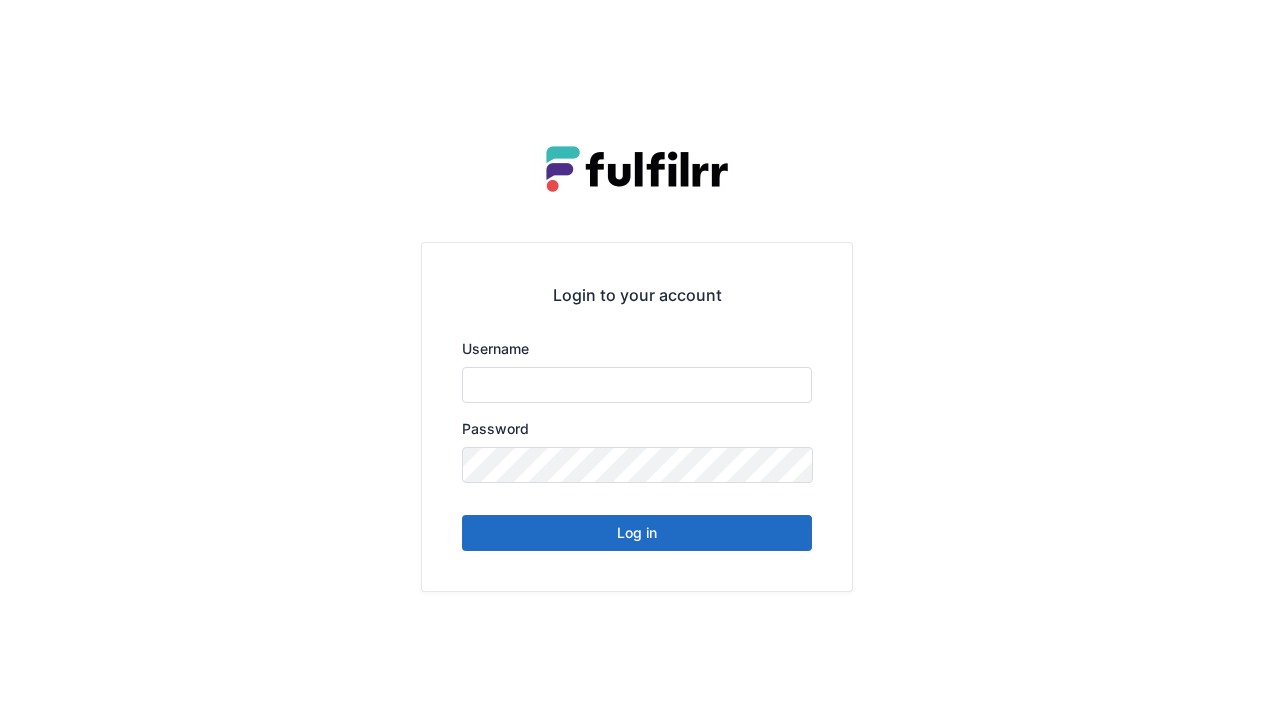 scroll, scrollTop: 0, scrollLeft: 0, axis: both 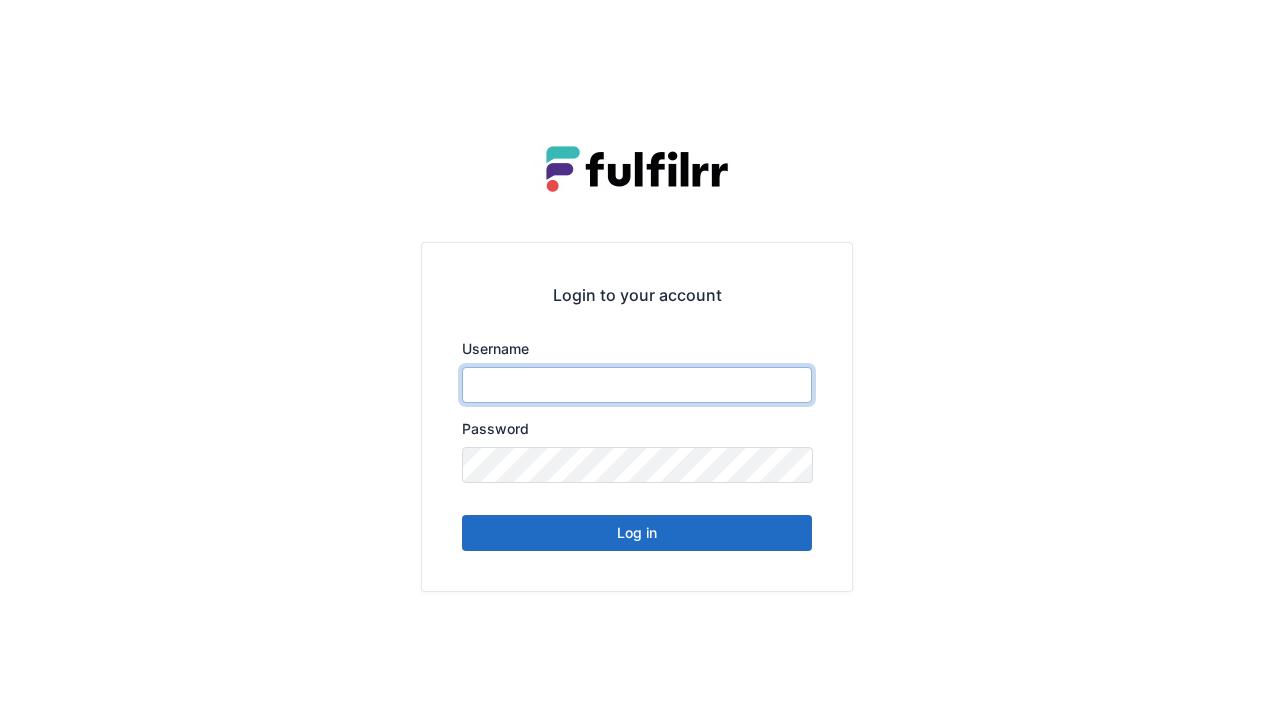type on "******" 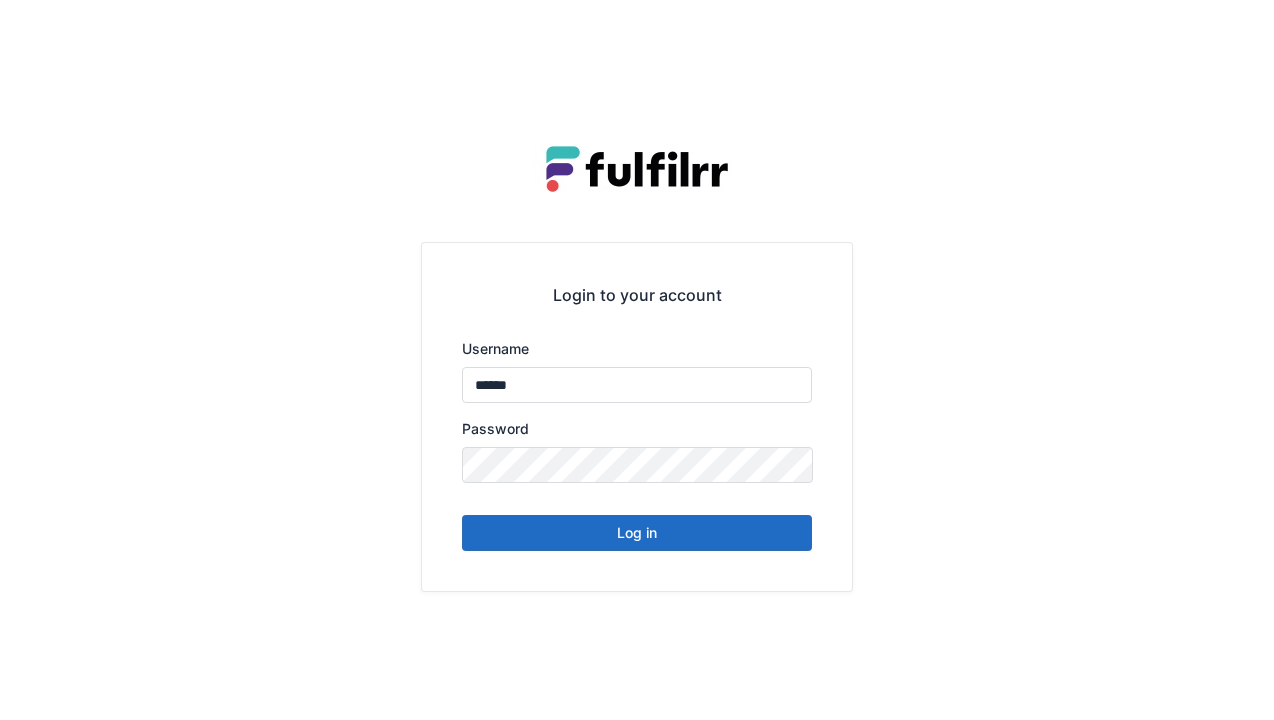 click on "Log in" at bounding box center [637, 533] 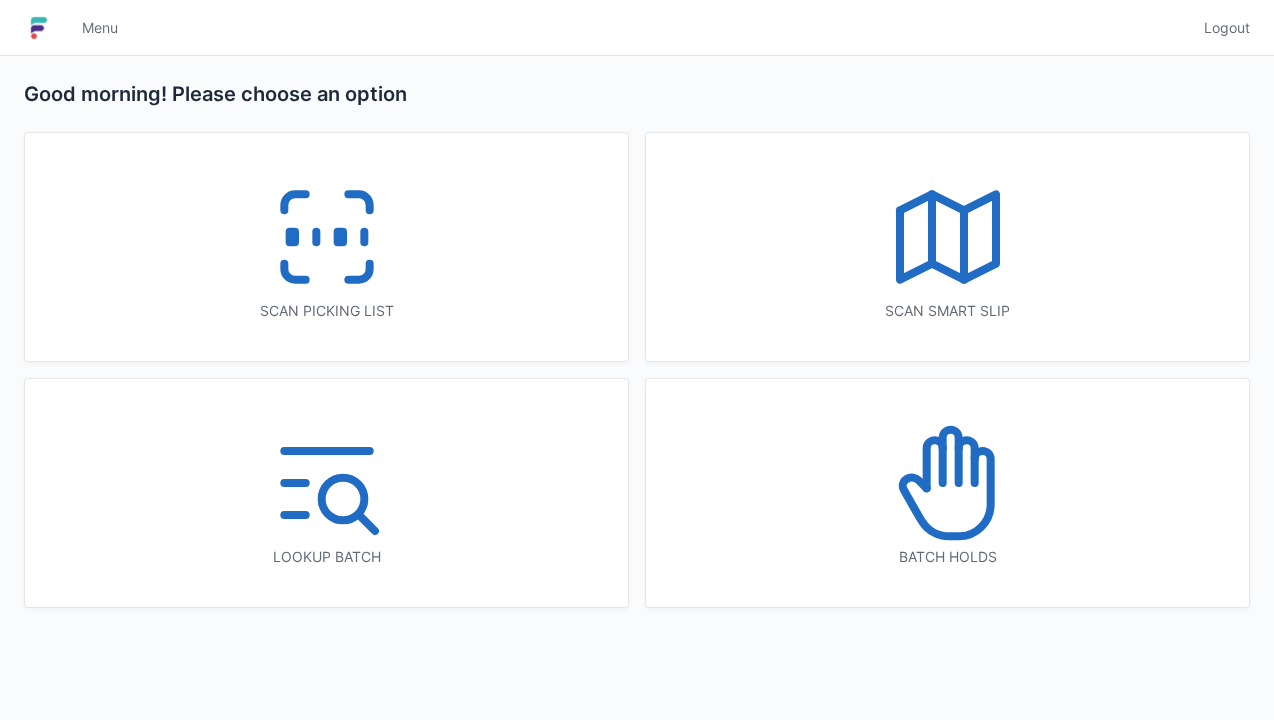 scroll, scrollTop: 0, scrollLeft: 0, axis: both 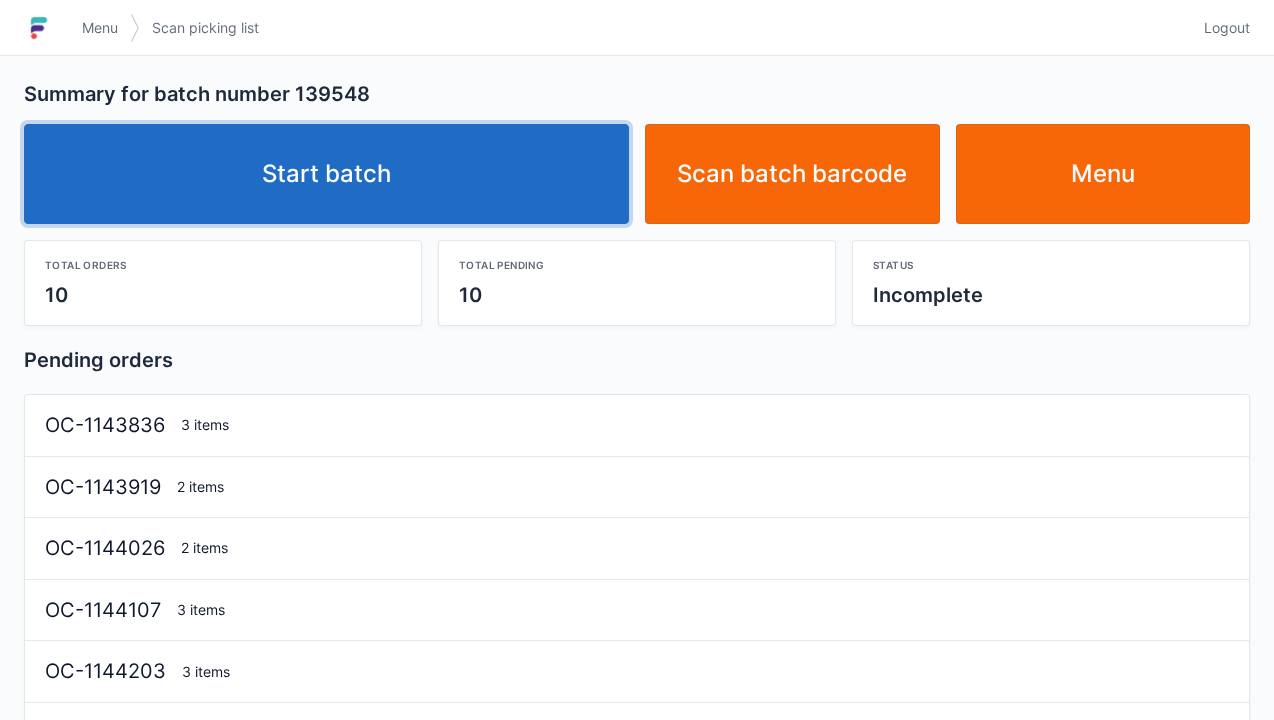 click on "Start batch" at bounding box center [326, 174] 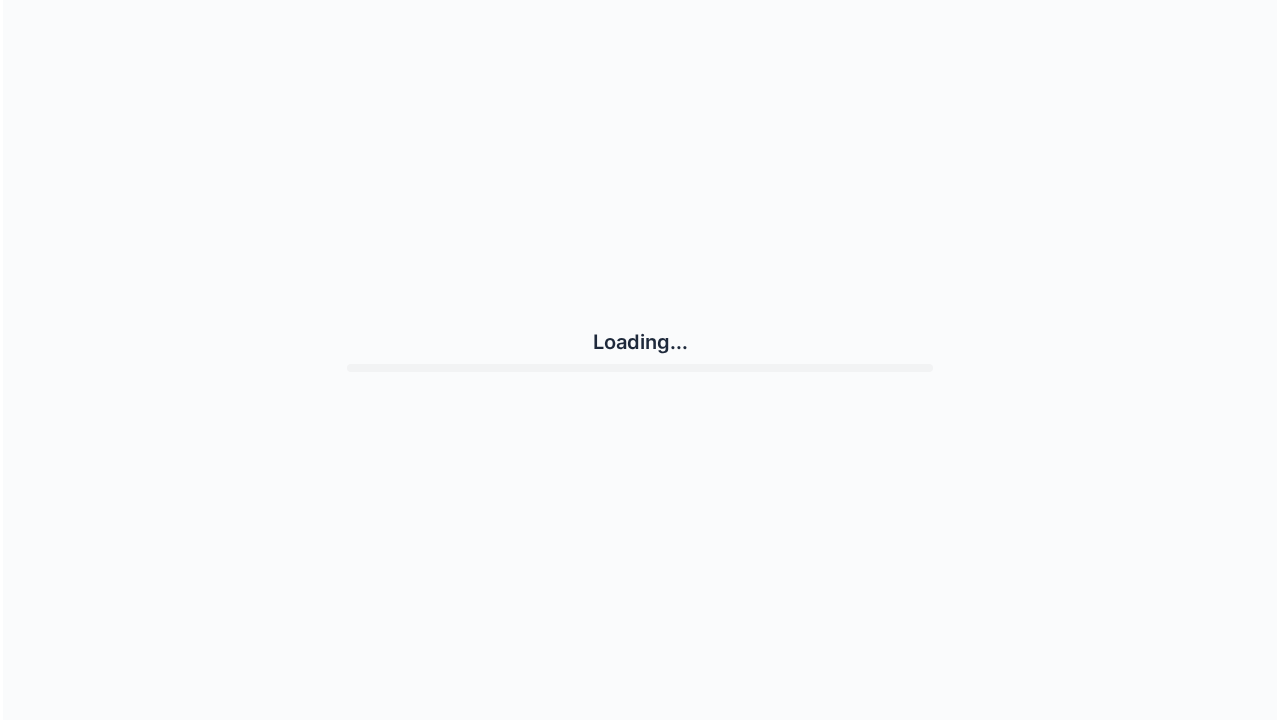 scroll, scrollTop: 0, scrollLeft: 0, axis: both 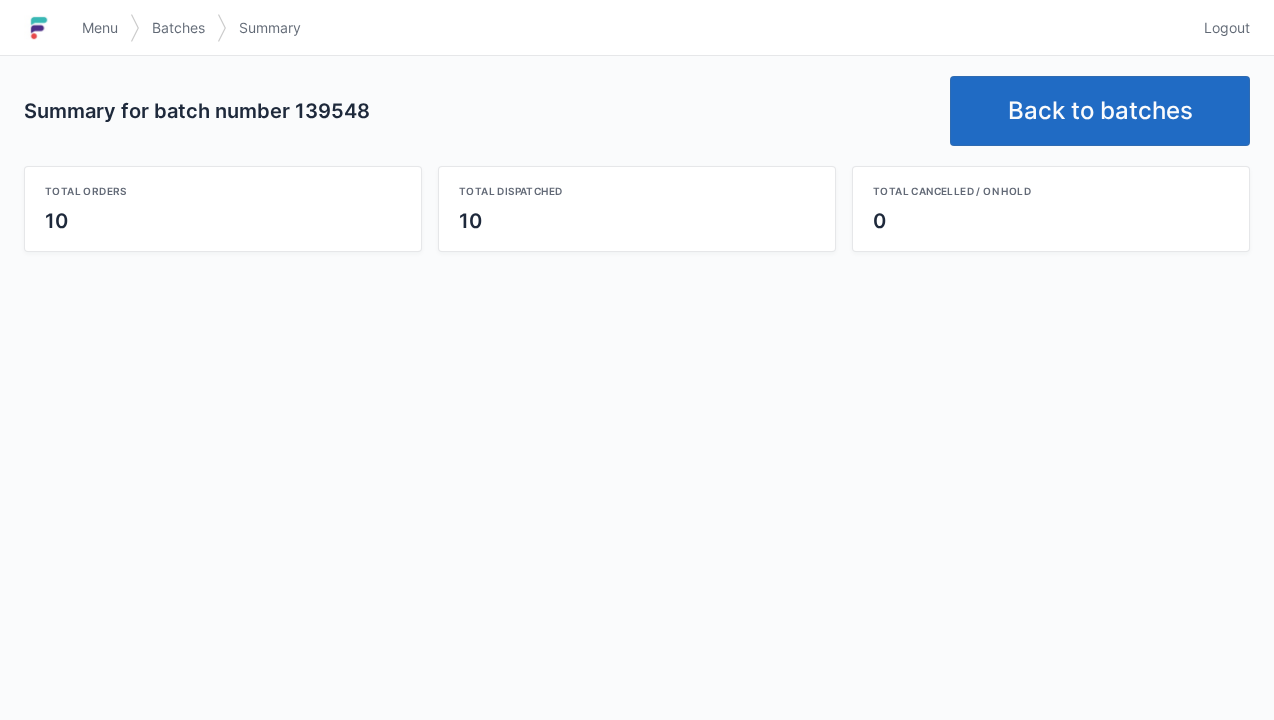 click on "Back to batches" at bounding box center [1100, 111] 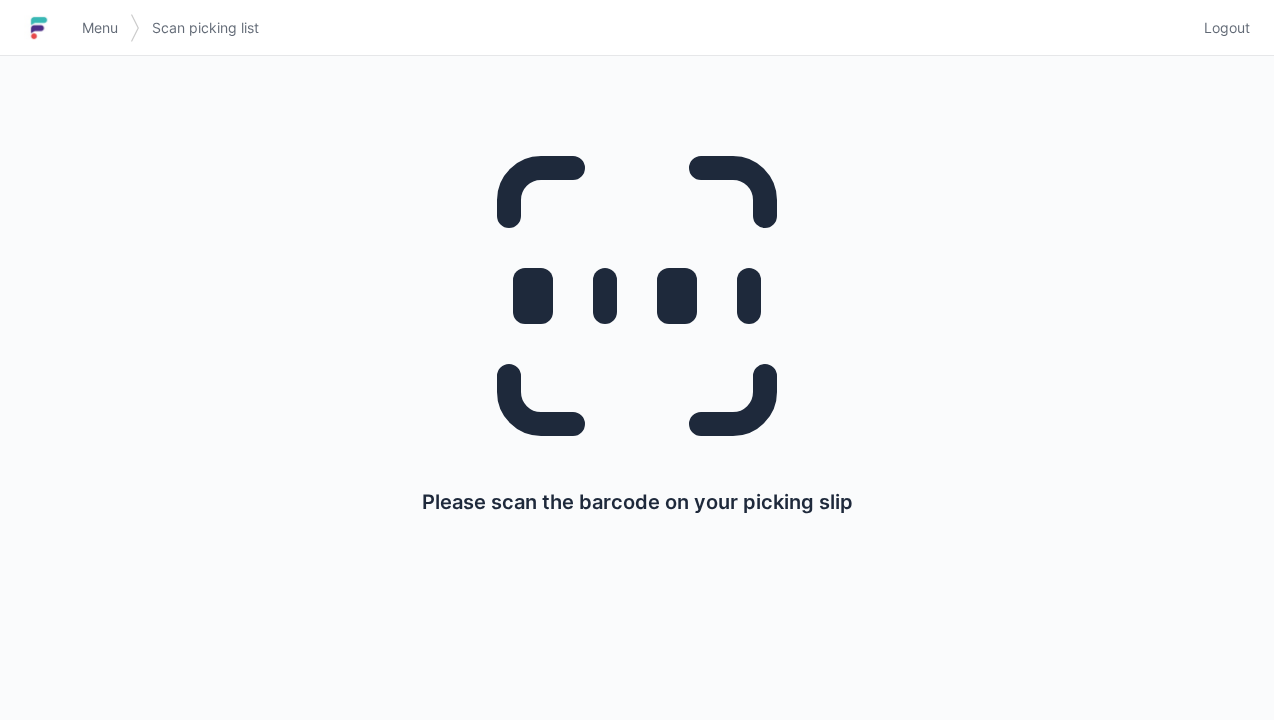 scroll, scrollTop: 0, scrollLeft: 0, axis: both 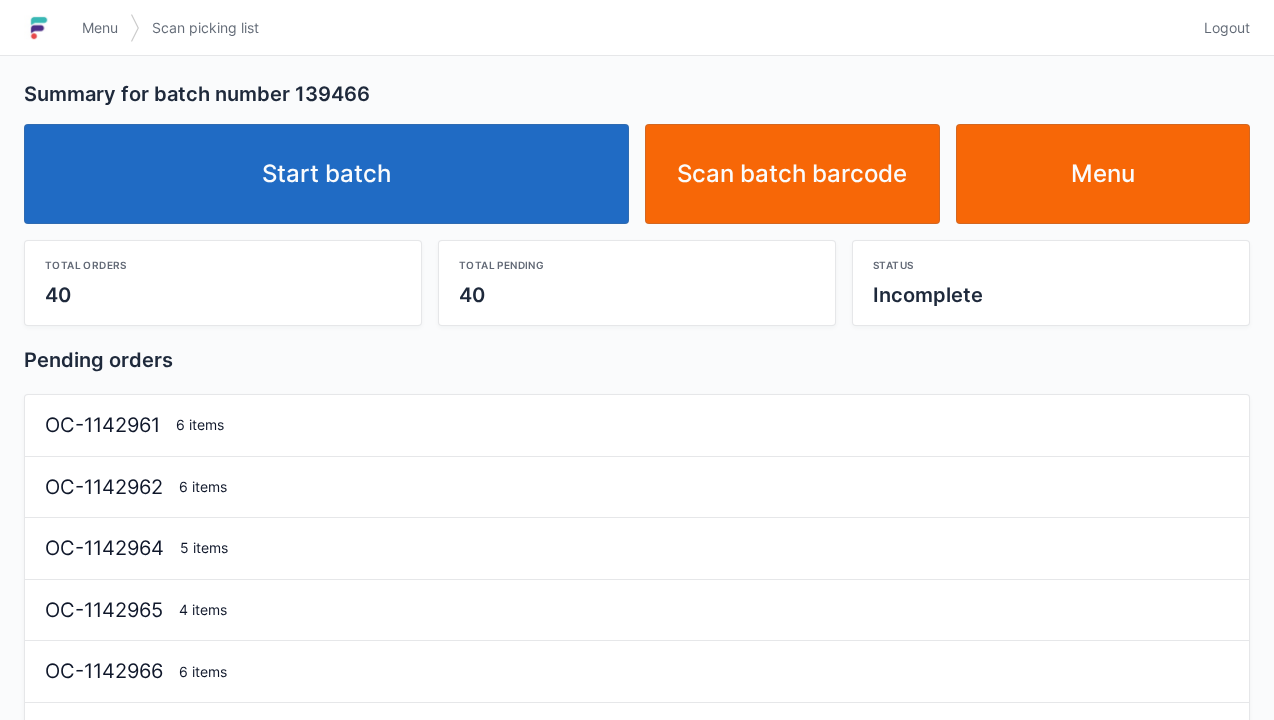 click on "Start batch" at bounding box center [326, 174] 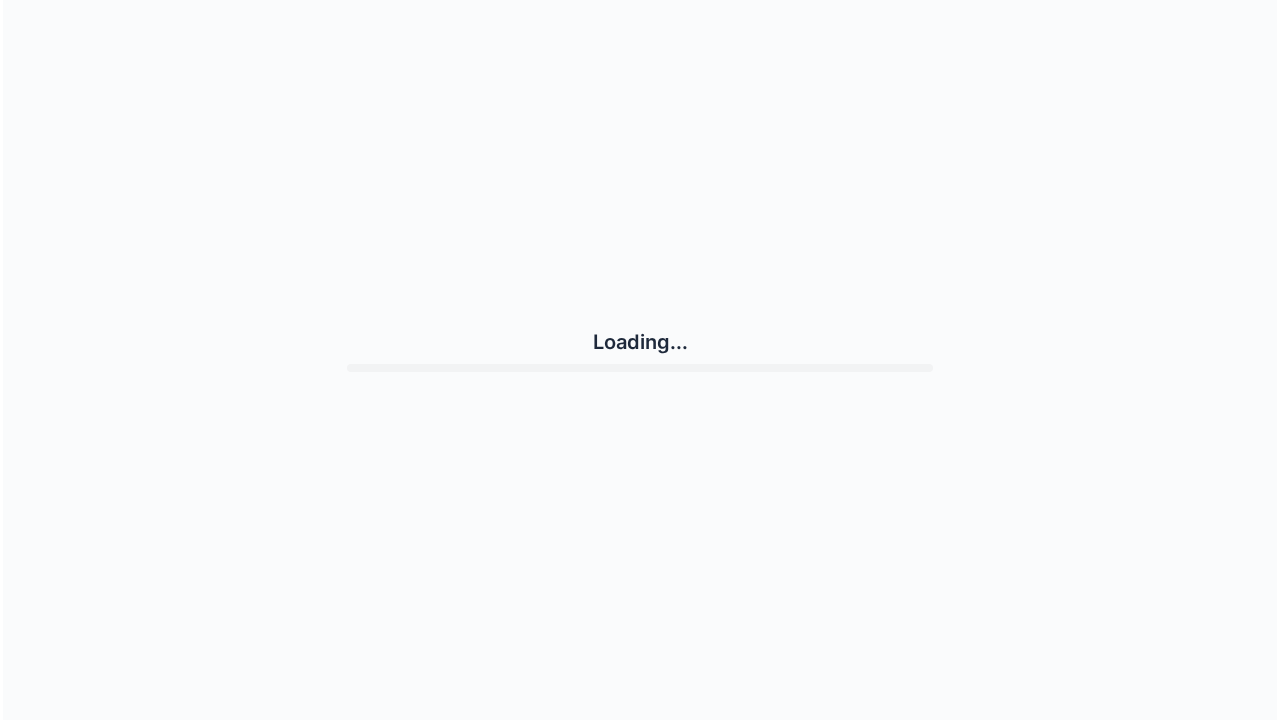 scroll, scrollTop: 0, scrollLeft: 0, axis: both 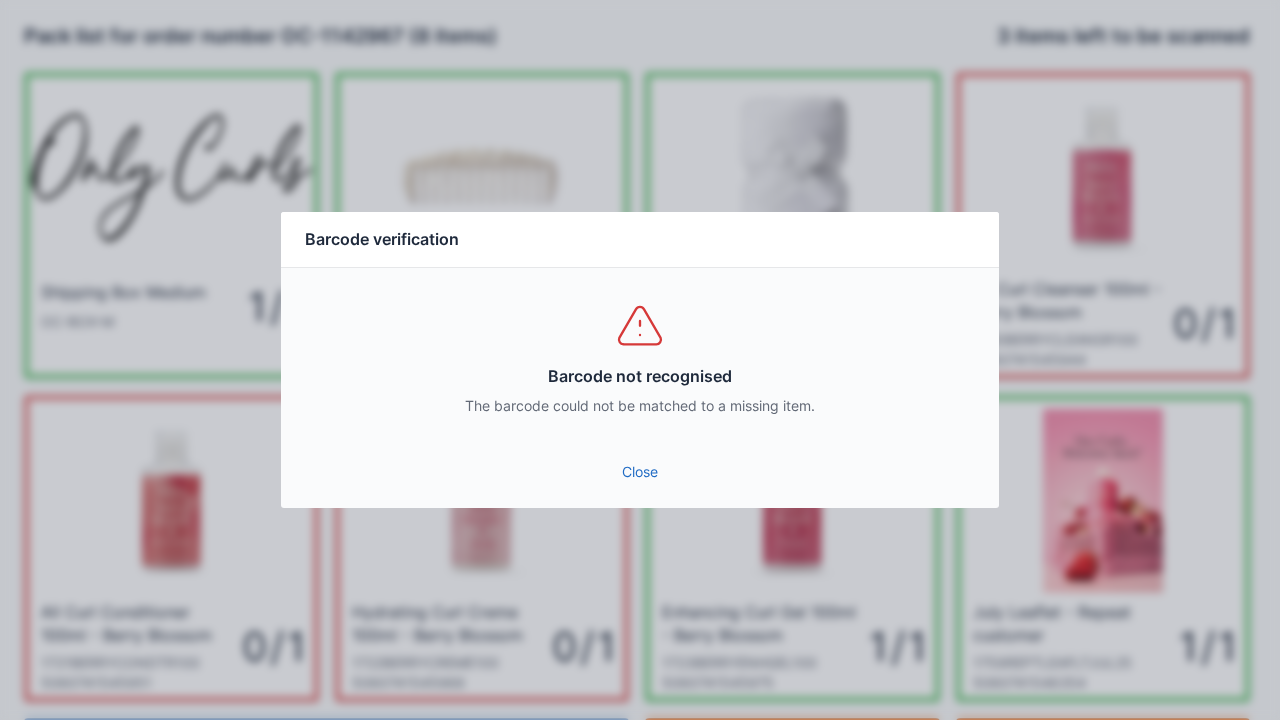 click on "Close" at bounding box center [640, 472] 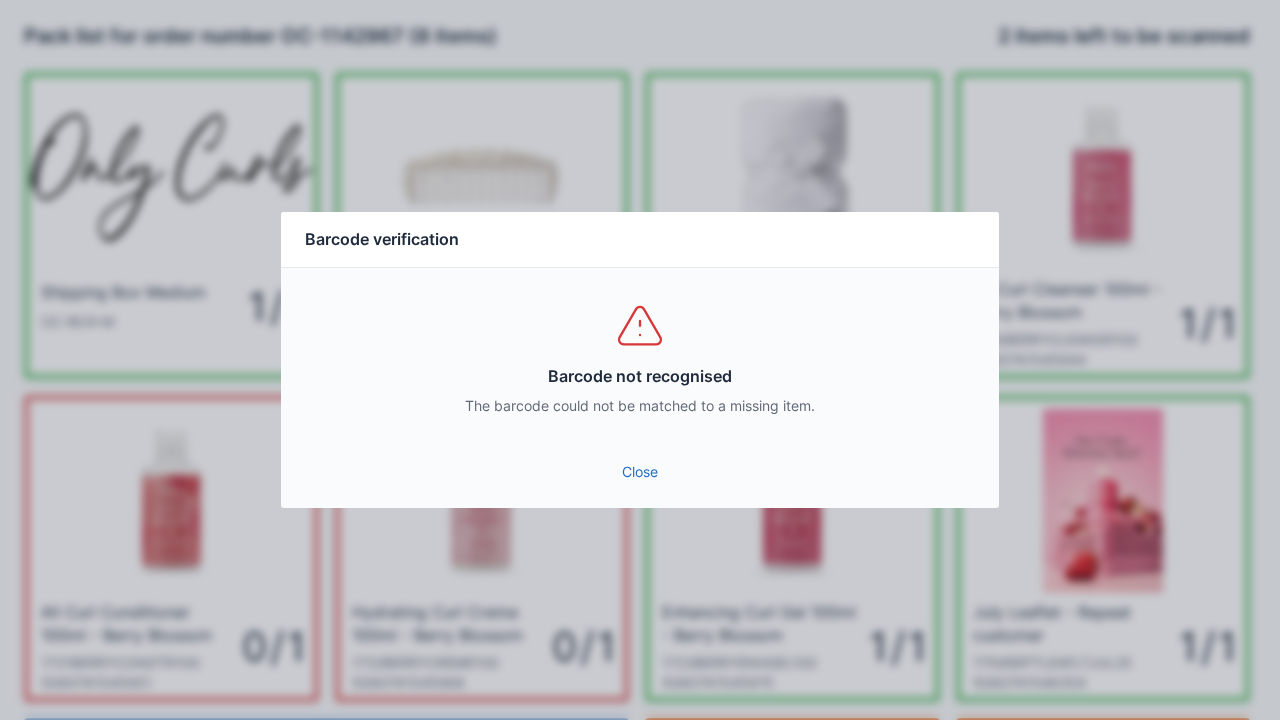 click on "Close" at bounding box center [640, 472] 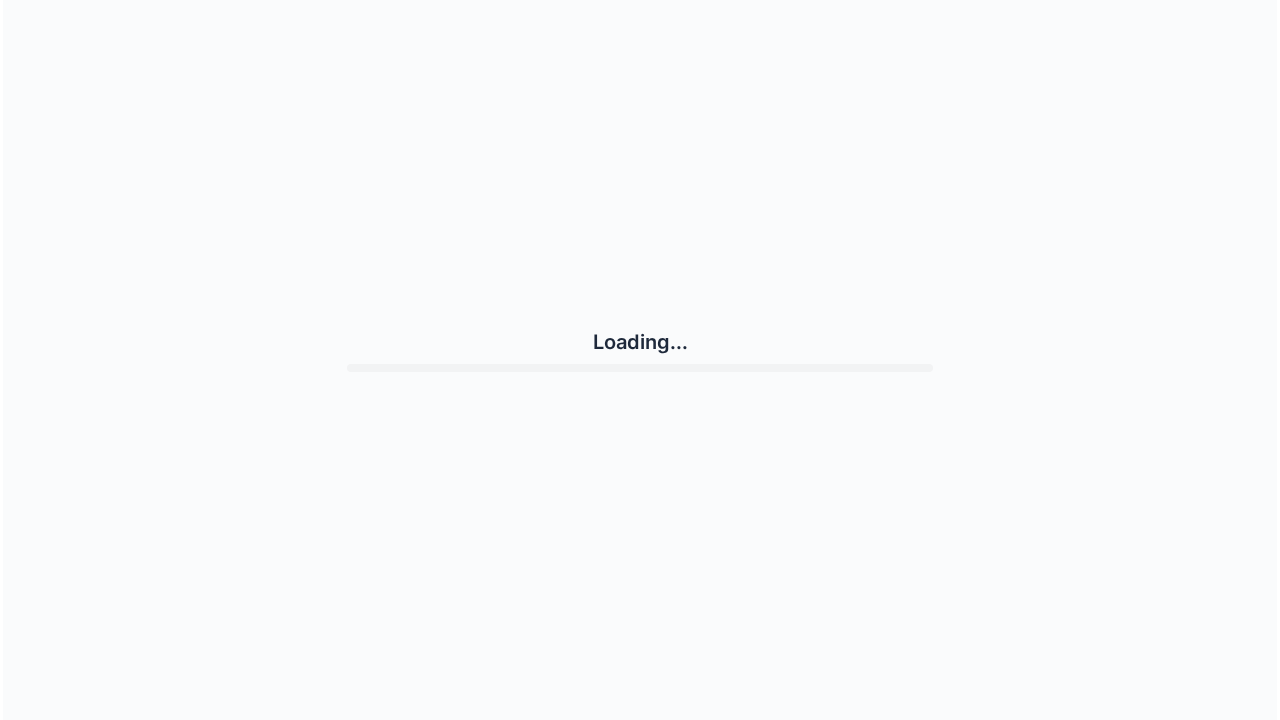 scroll, scrollTop: 0, scrollLeft: 0, axis: both 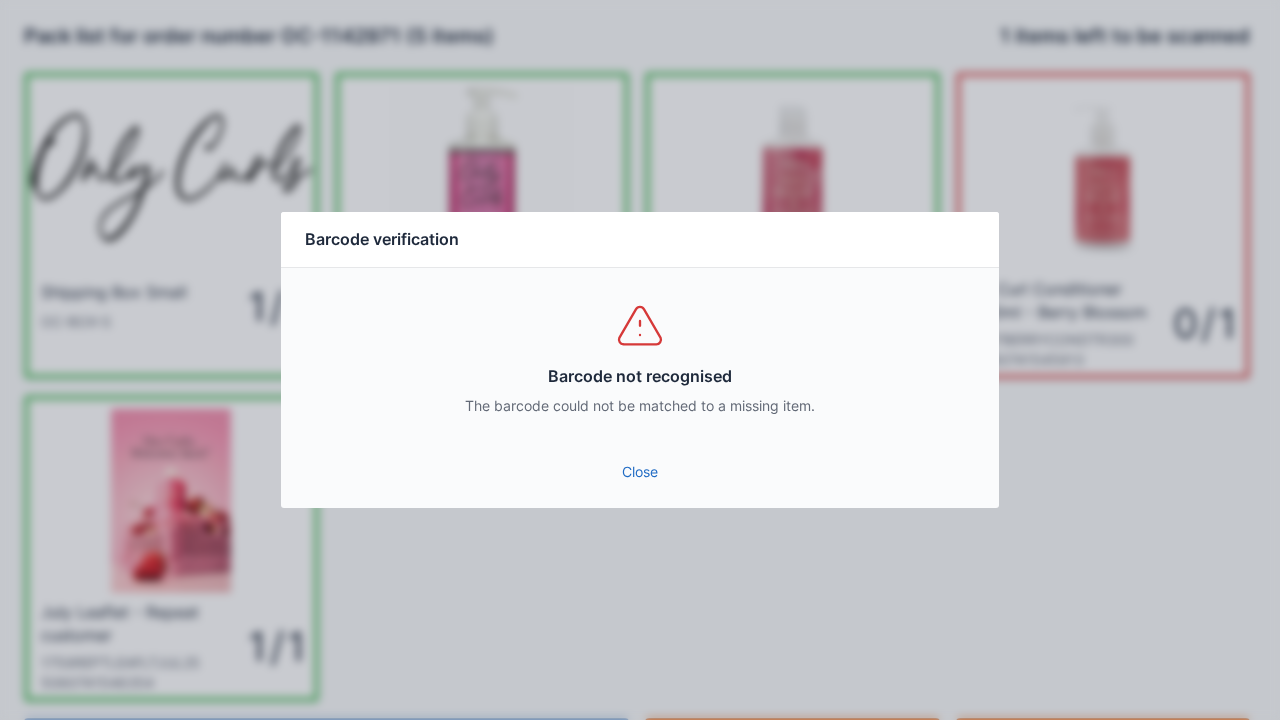 click on "Close" at bounding box center [640, 472] 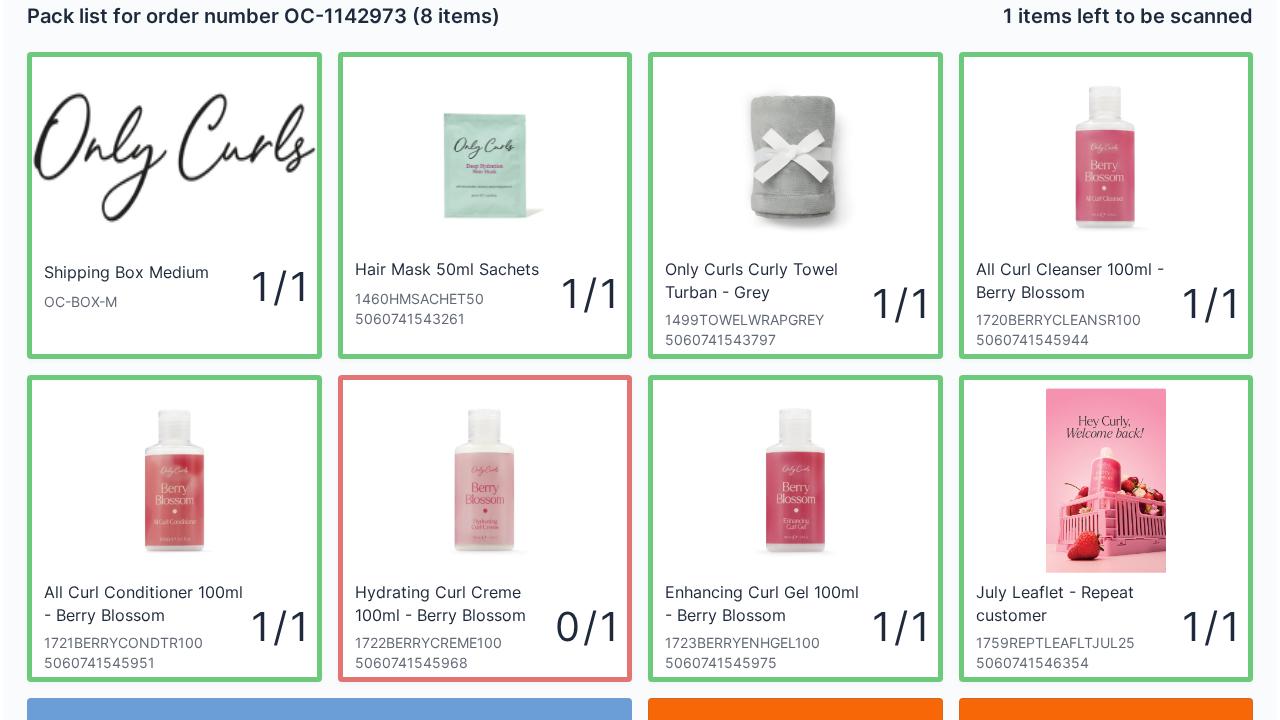 scroll, scrollTop: 8, scrollLeft: 0, axis: vertical 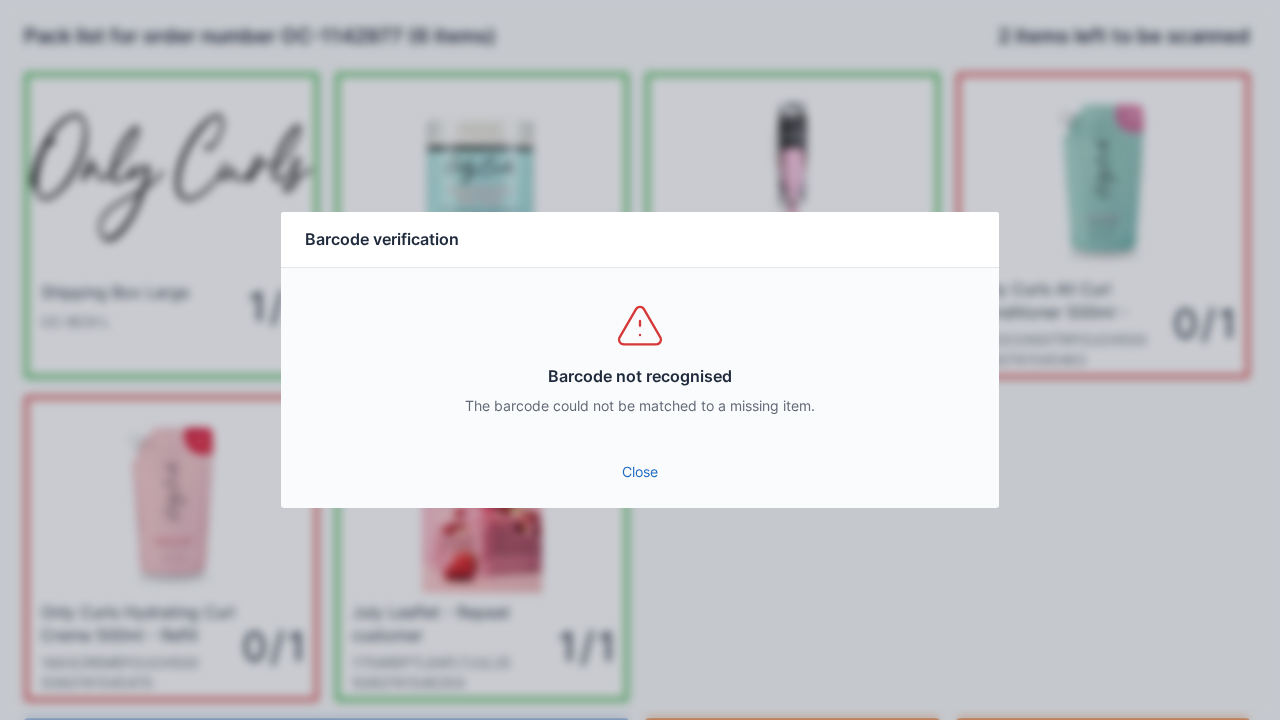 click on "Close" at bounding box center [640, 472] 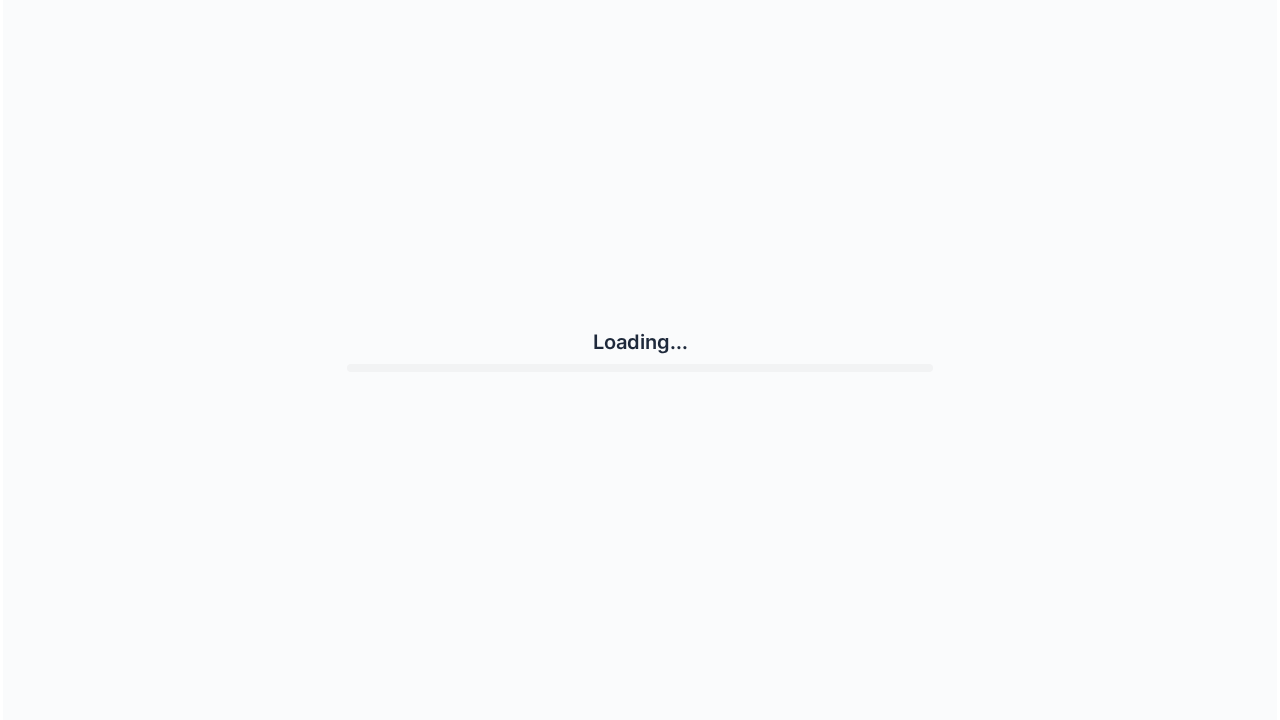 scroll, scrollTop: 0, scrollLeft: 0, axis: both 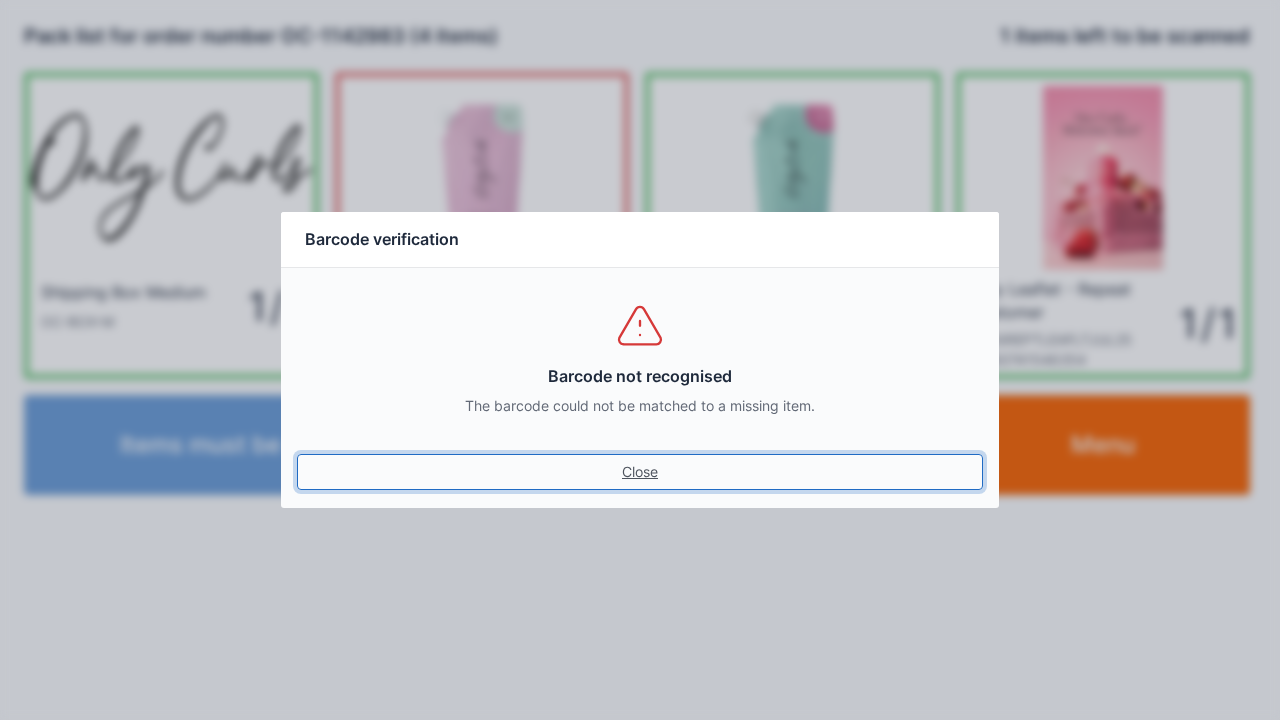 click on "Close" at bounding box center [640, 472] 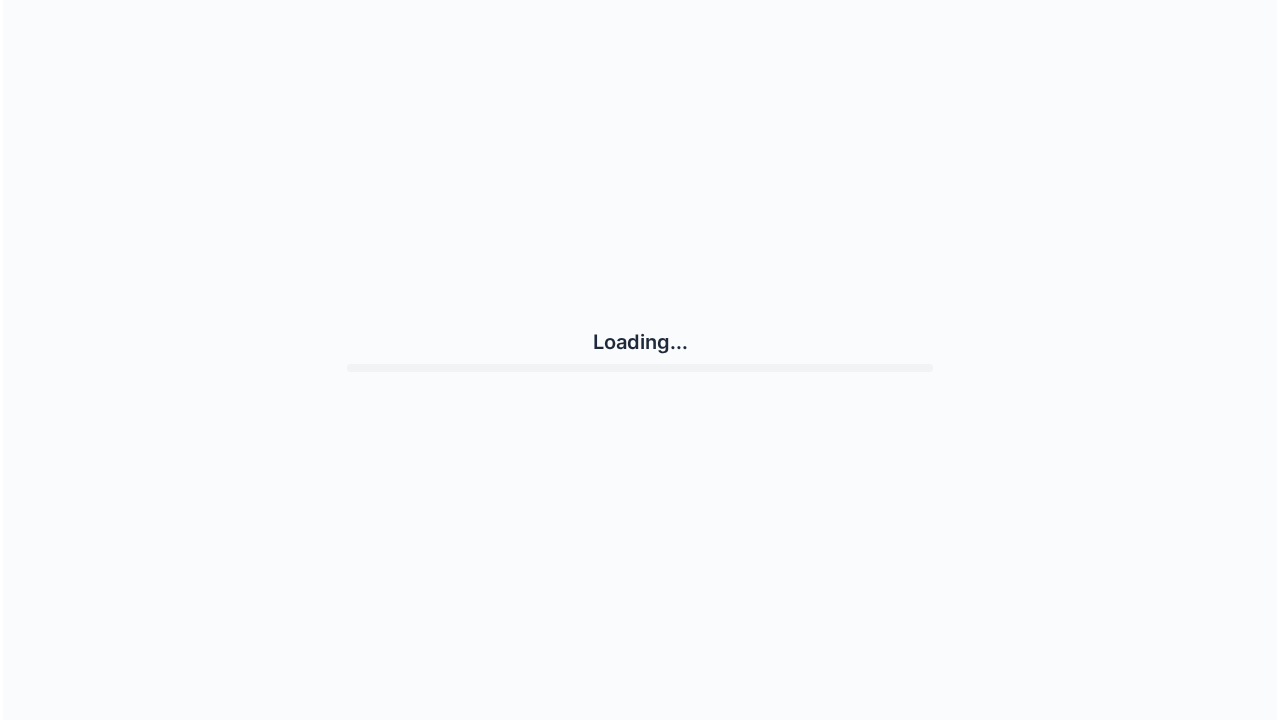 scroll, scrollTop: 0, scrollLeft: 0, axis: both 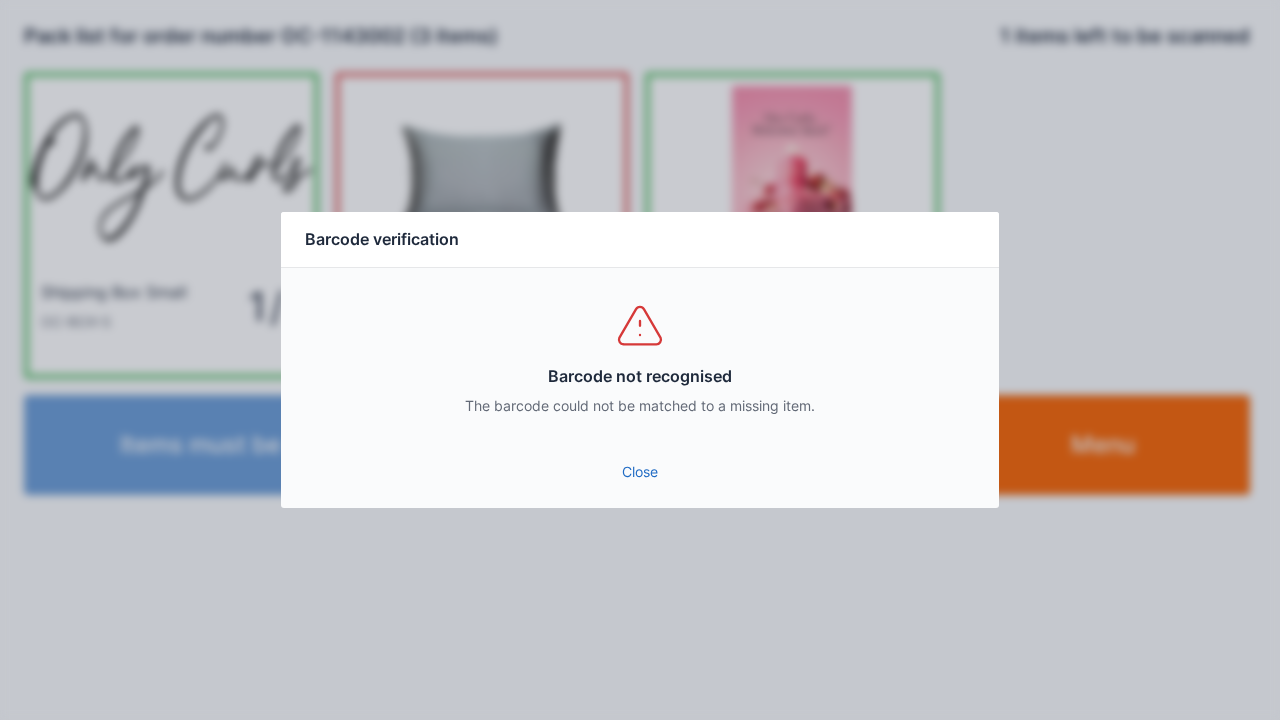click on "Close" at bounding box center [640, 472] 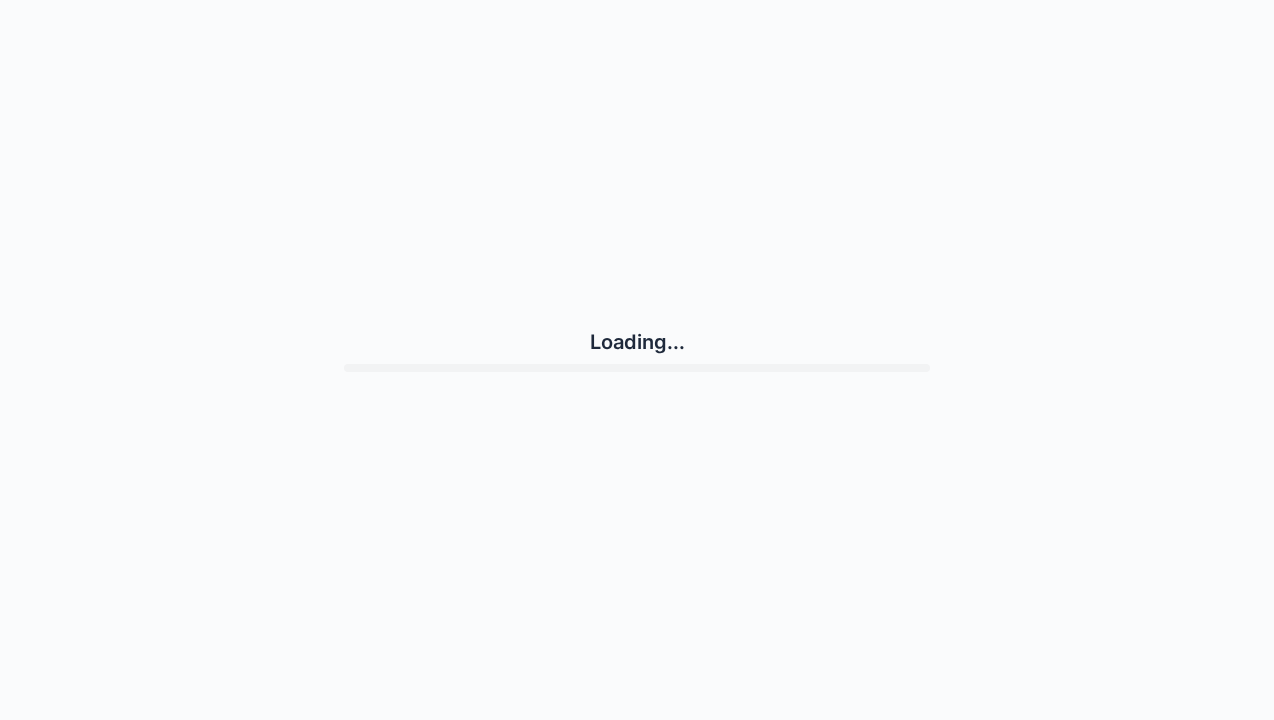 scroll, scrollTop: 0, scrollLeft: 0, axis: both 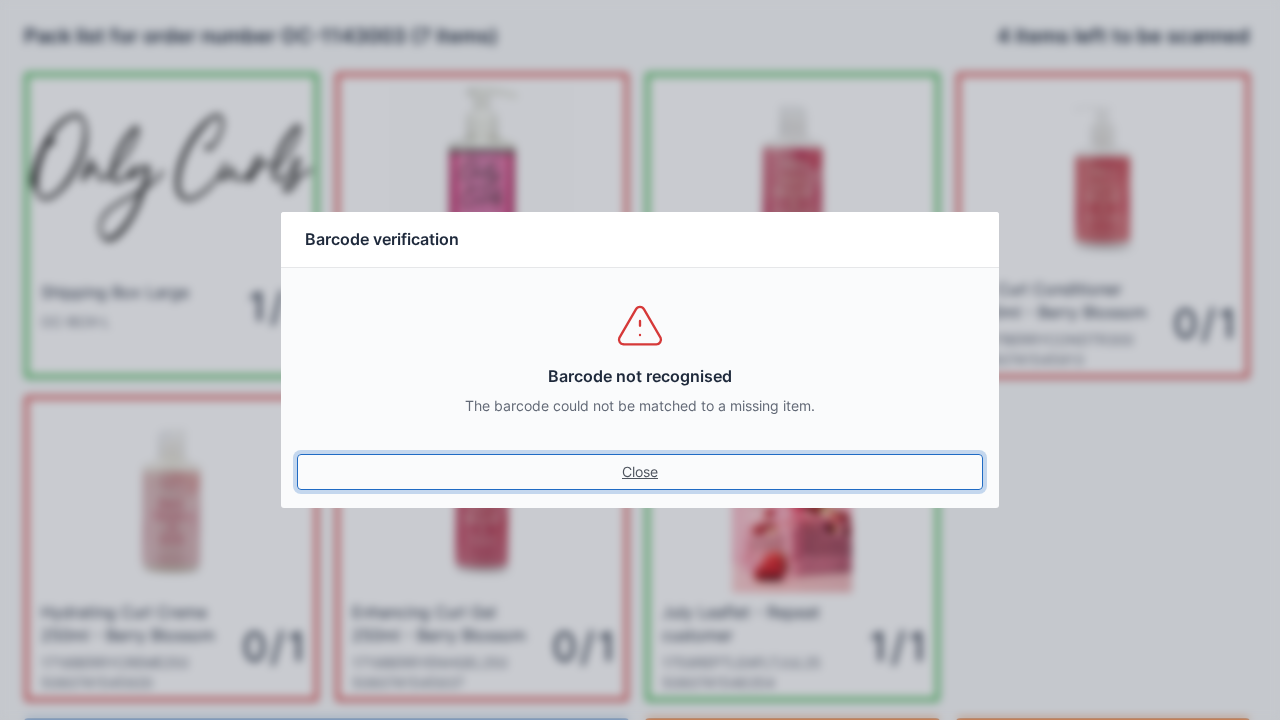 click on "Close" at bounding box center [640, 472] 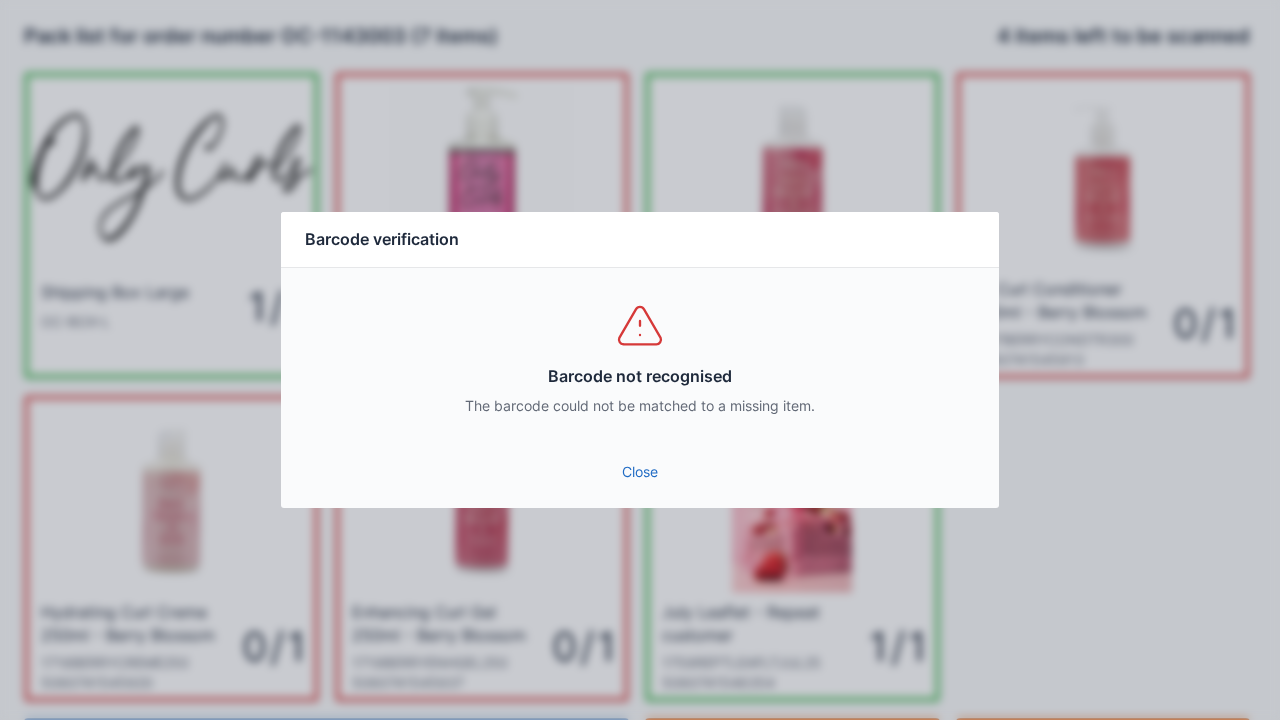 click on "Close" at bounding box center (640, 472) 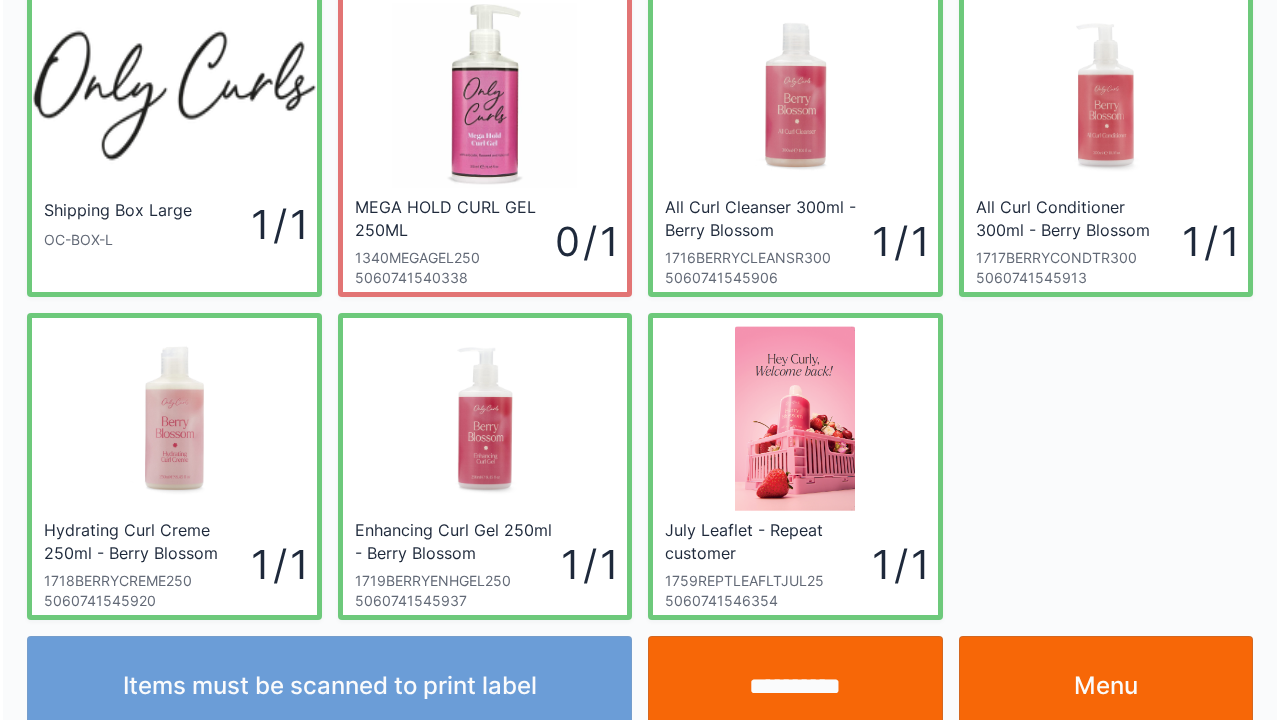 scroll, scrollTop: 0, scrollLeft: 0, axis: both 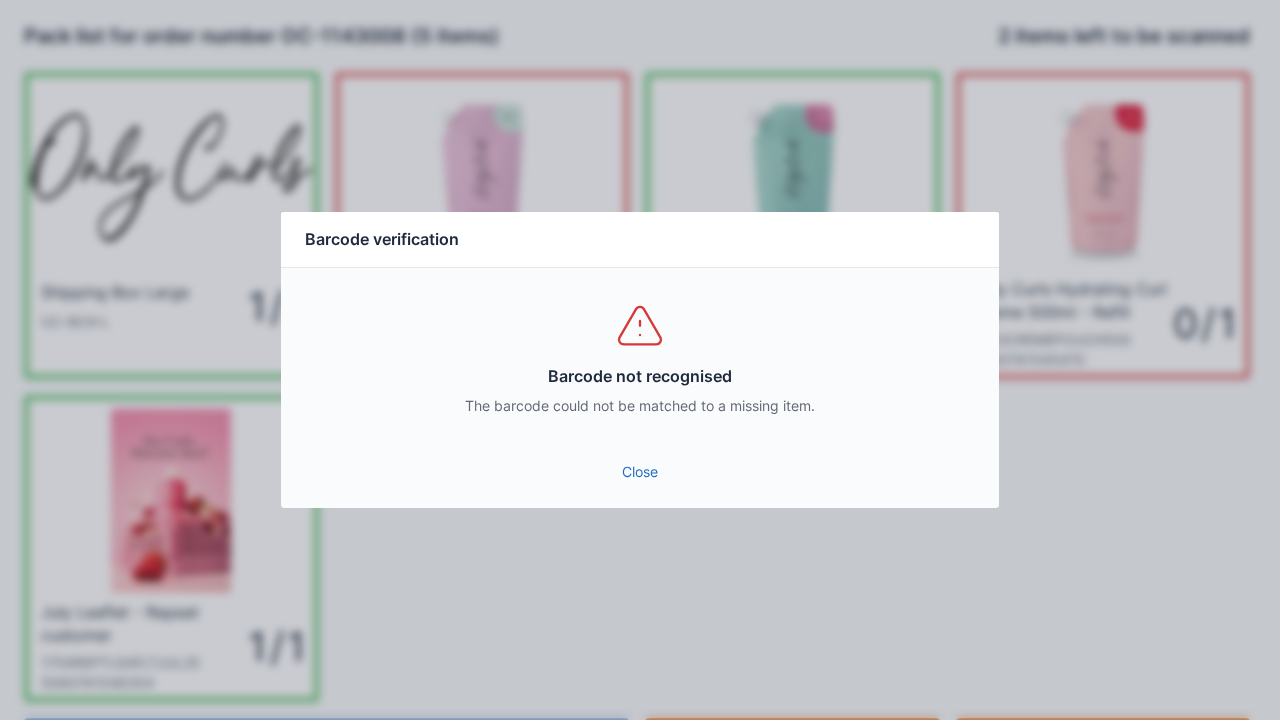 click on "Close" at bounding box center (640, 472) 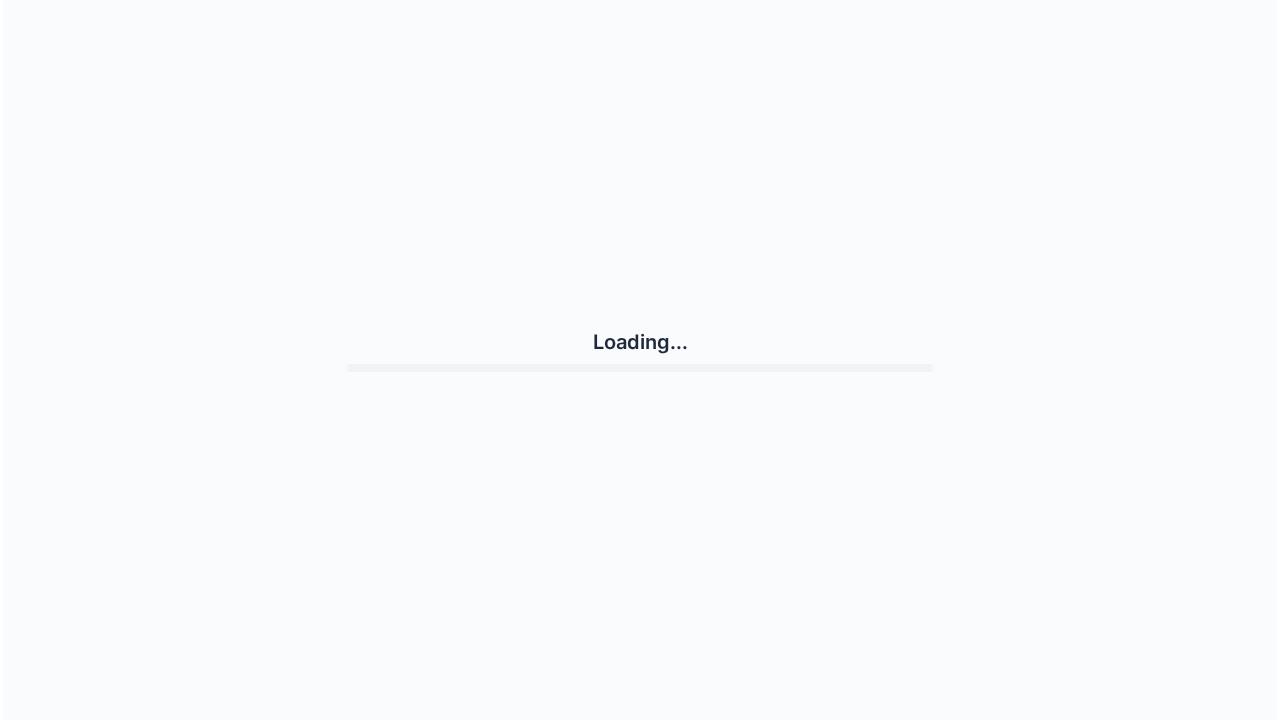 scroll, scrollTop: 0, scrollLeft: 0, axis: both 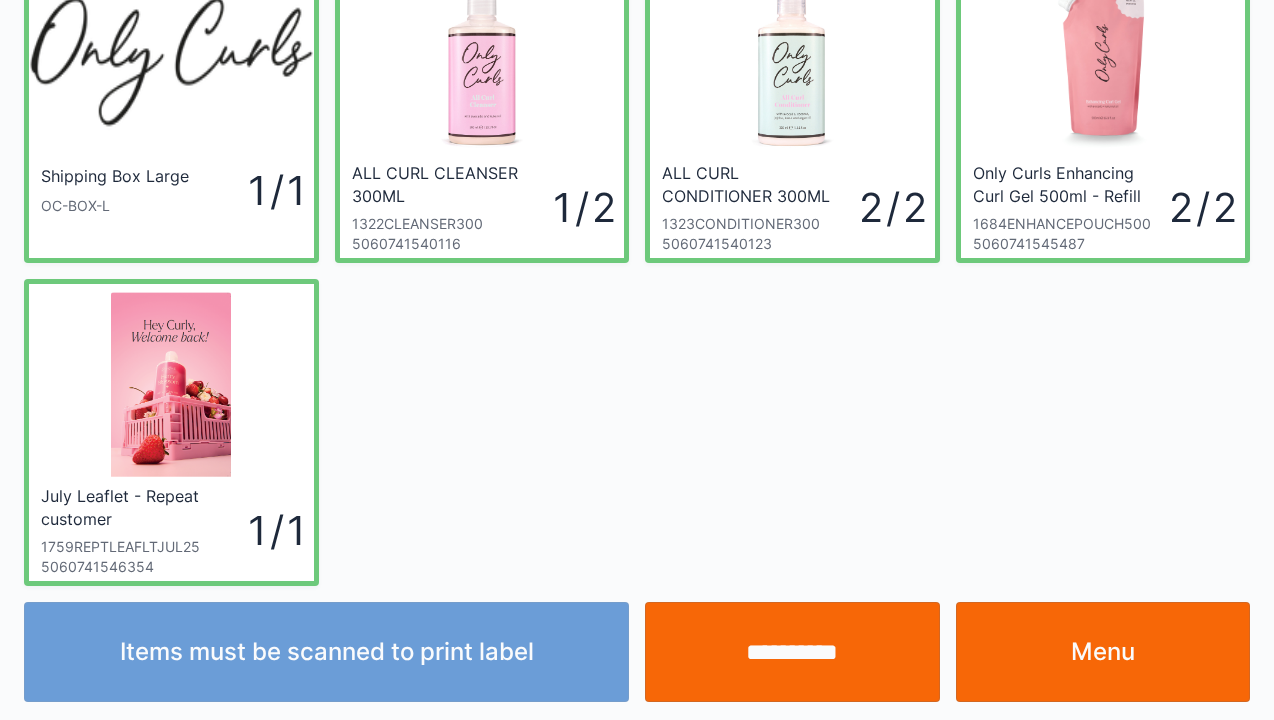 click on "Menu" at bounding box center (1103, 652) 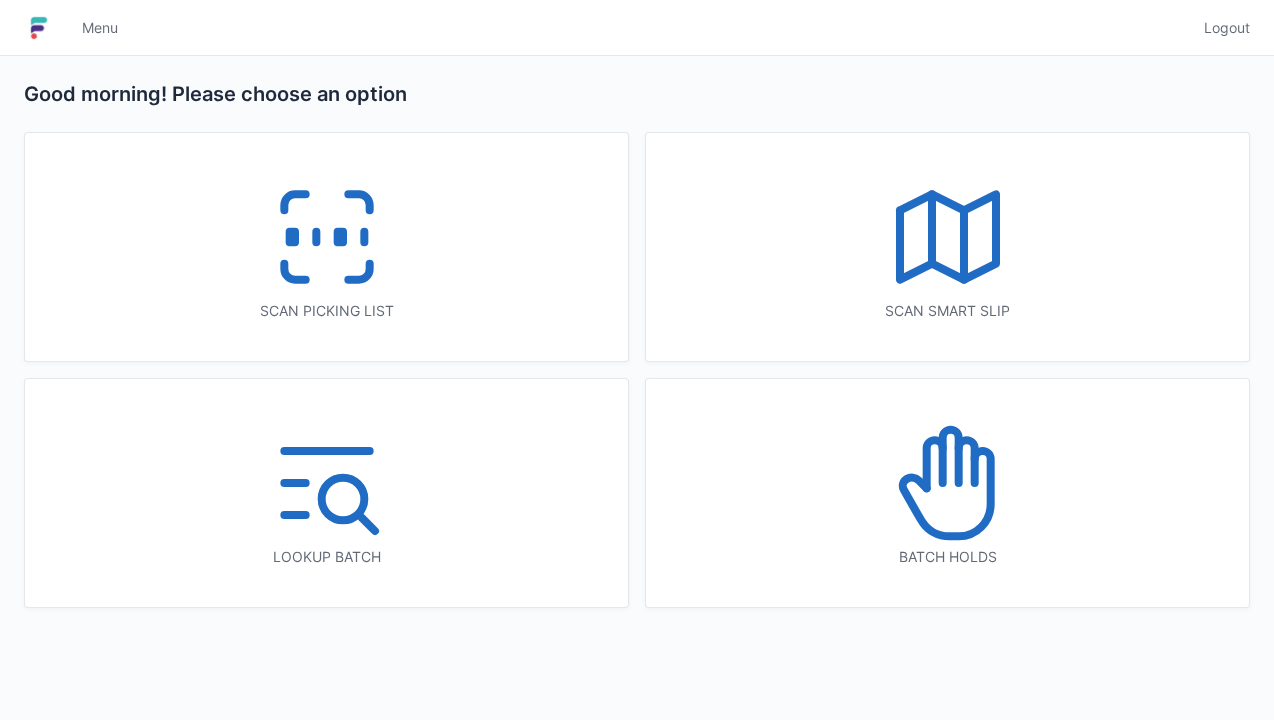 scroll, scrollTop: 0, scrollLeft: 0, axis: both 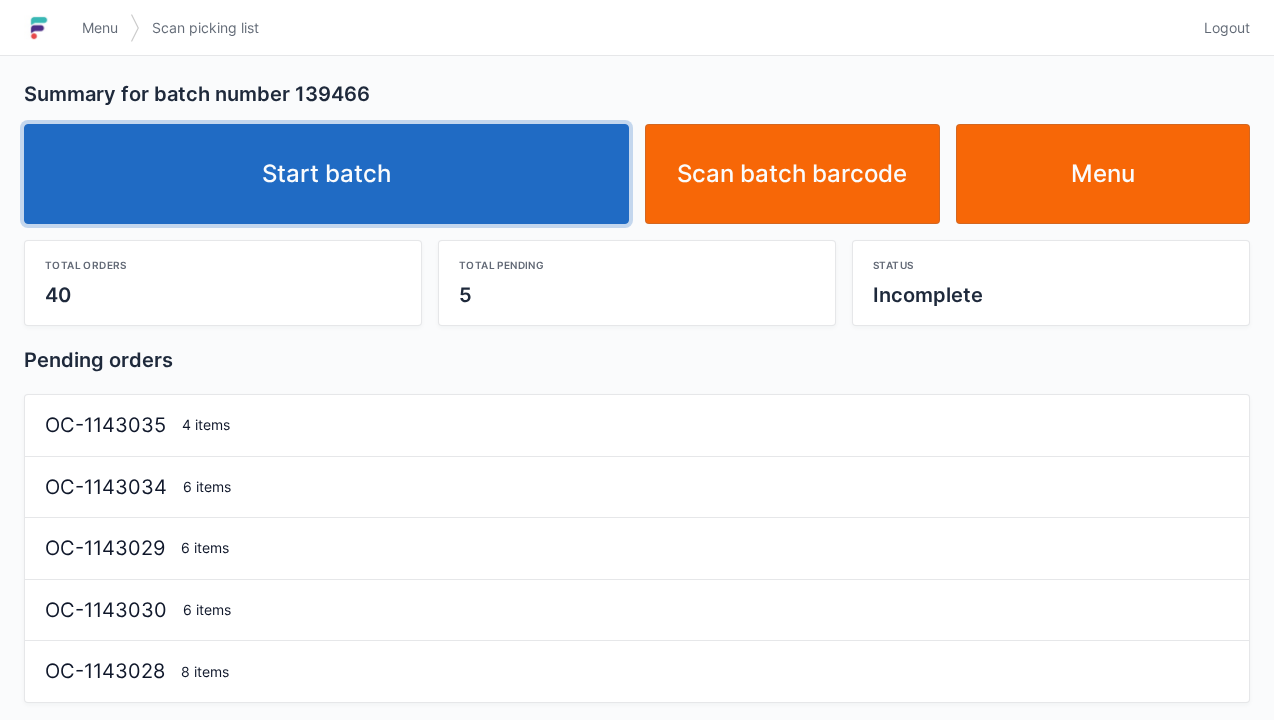 click on "Start batch" at bounding box center [326, 174] 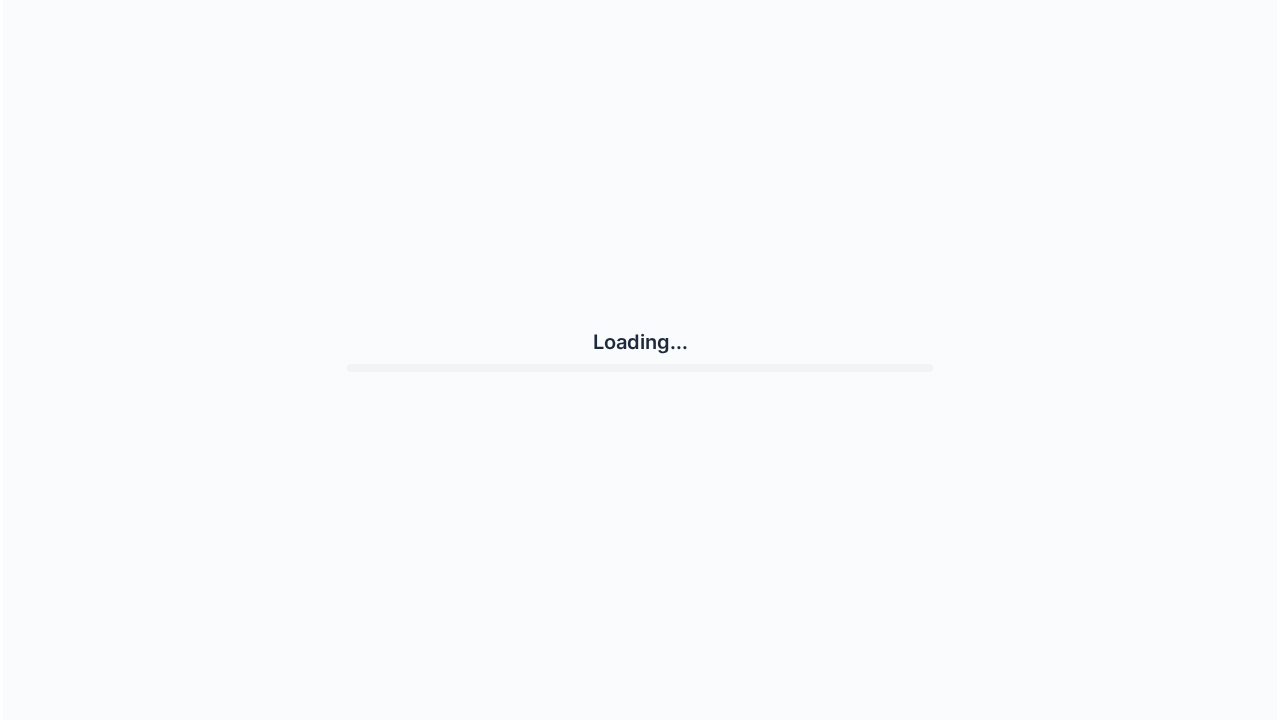 scroll, scrollTop: 0, scrollLeft: 0, axis: both 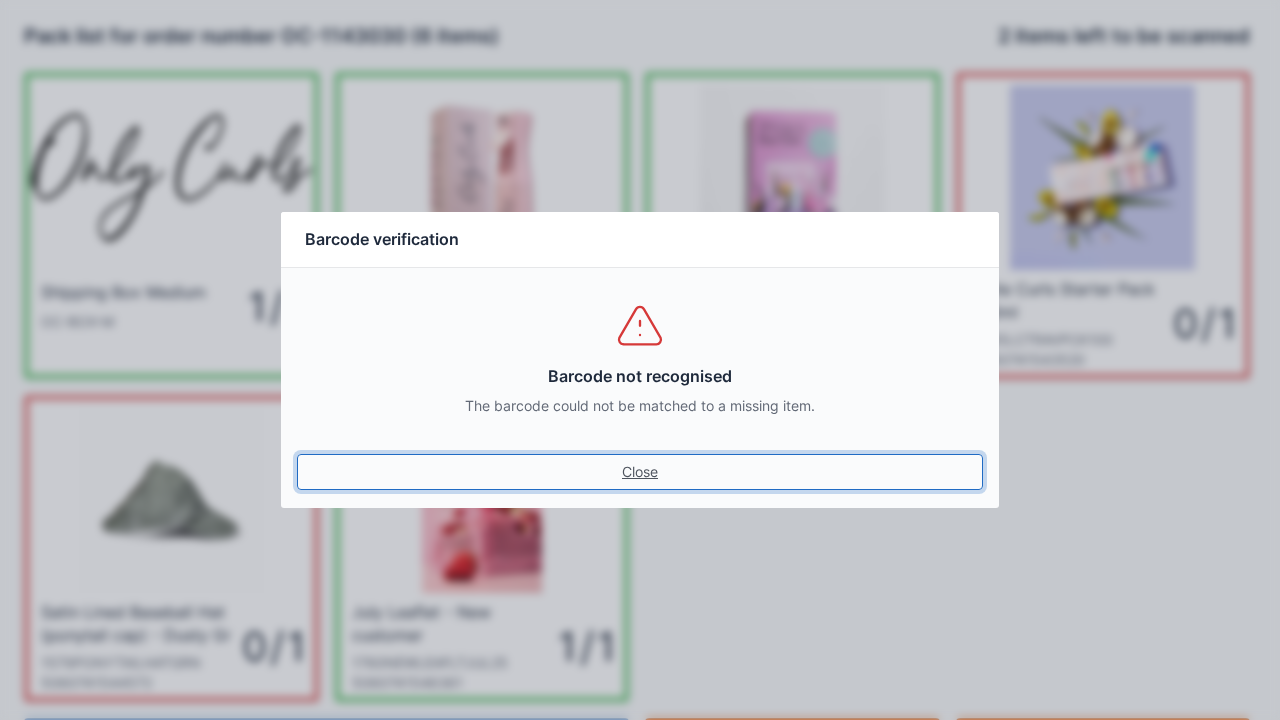 click on "Close" at bounding box center [640, 472] 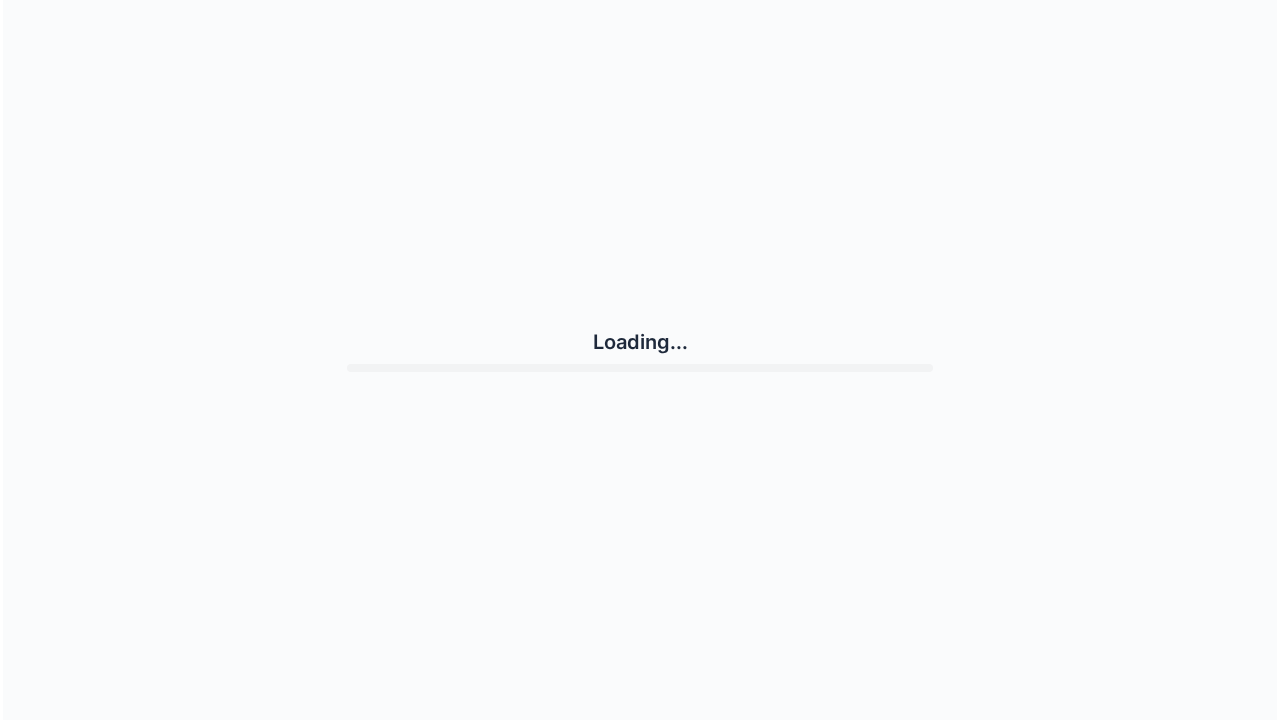 scroll, scrollTop: 0, scrollLeft: 0, axis: both 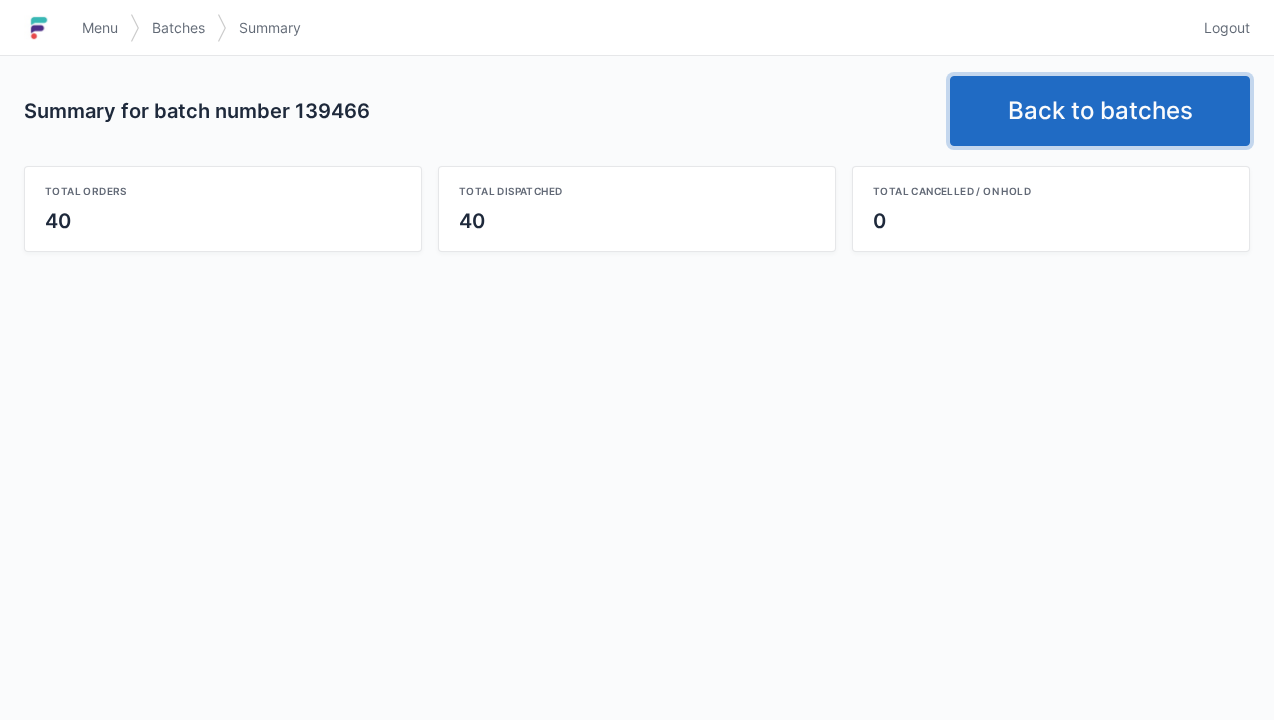 click on "Back to batches" at bounding box center (1100, 111) 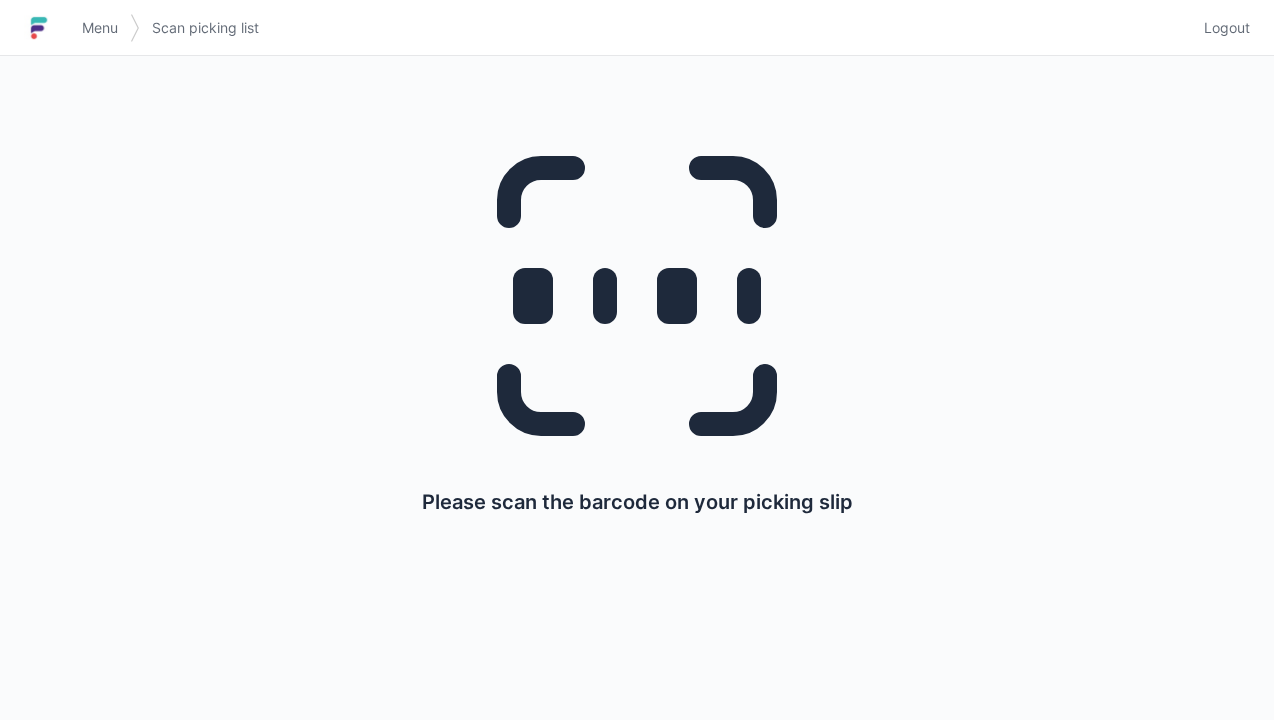 scroll, scrollTop: 0, scrollLeft: 0, axis: both 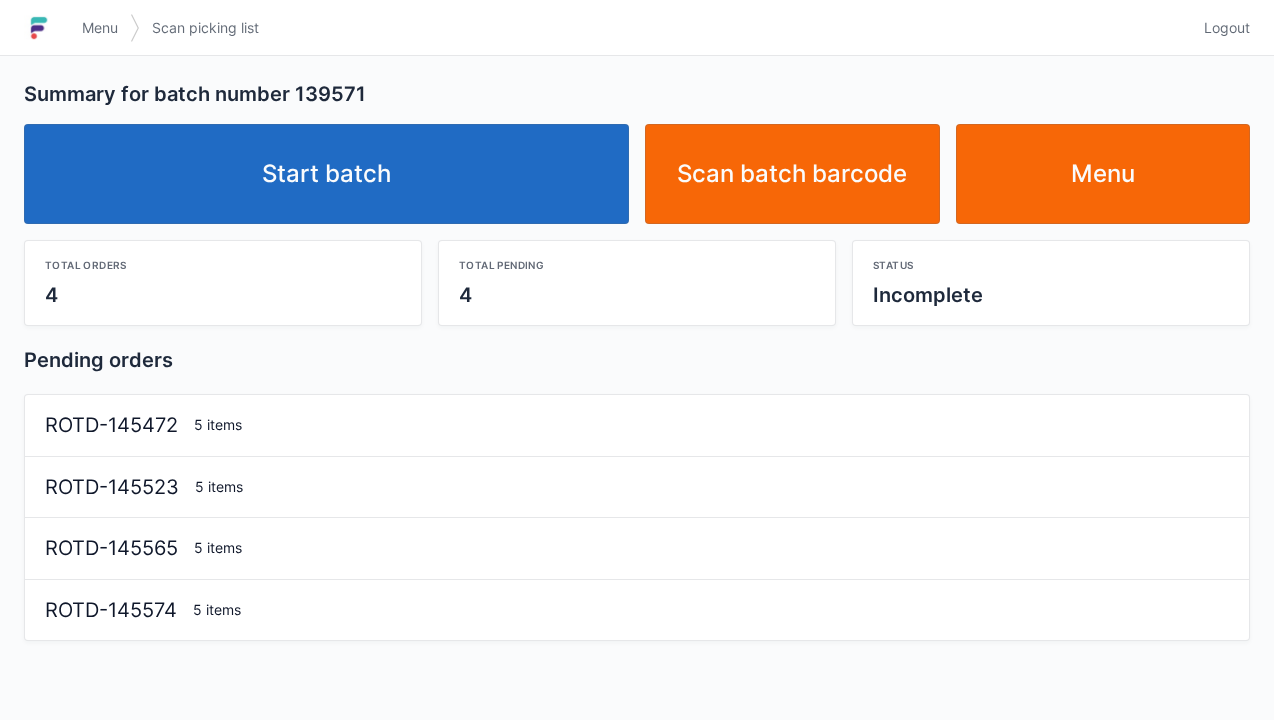 click on "Menu" at bounding box center [1103, 174] 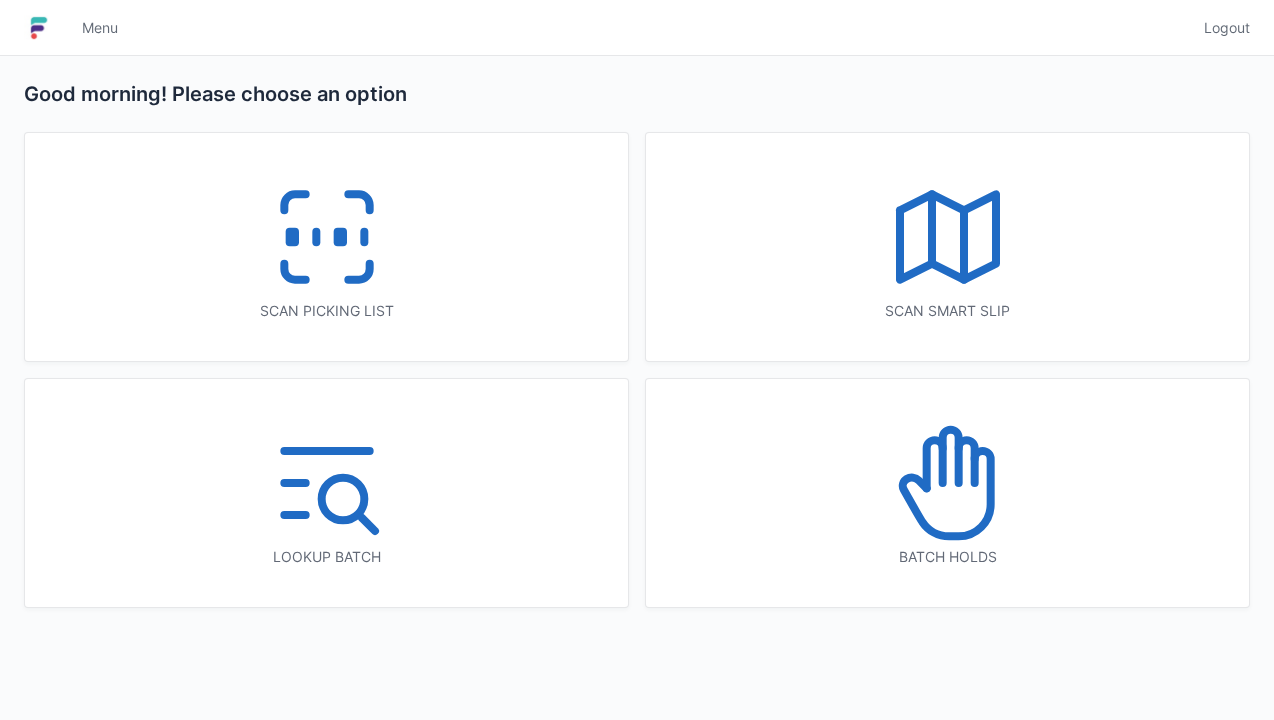 scroll, scrollTop: 0, scrollLeft: 0, axis: both 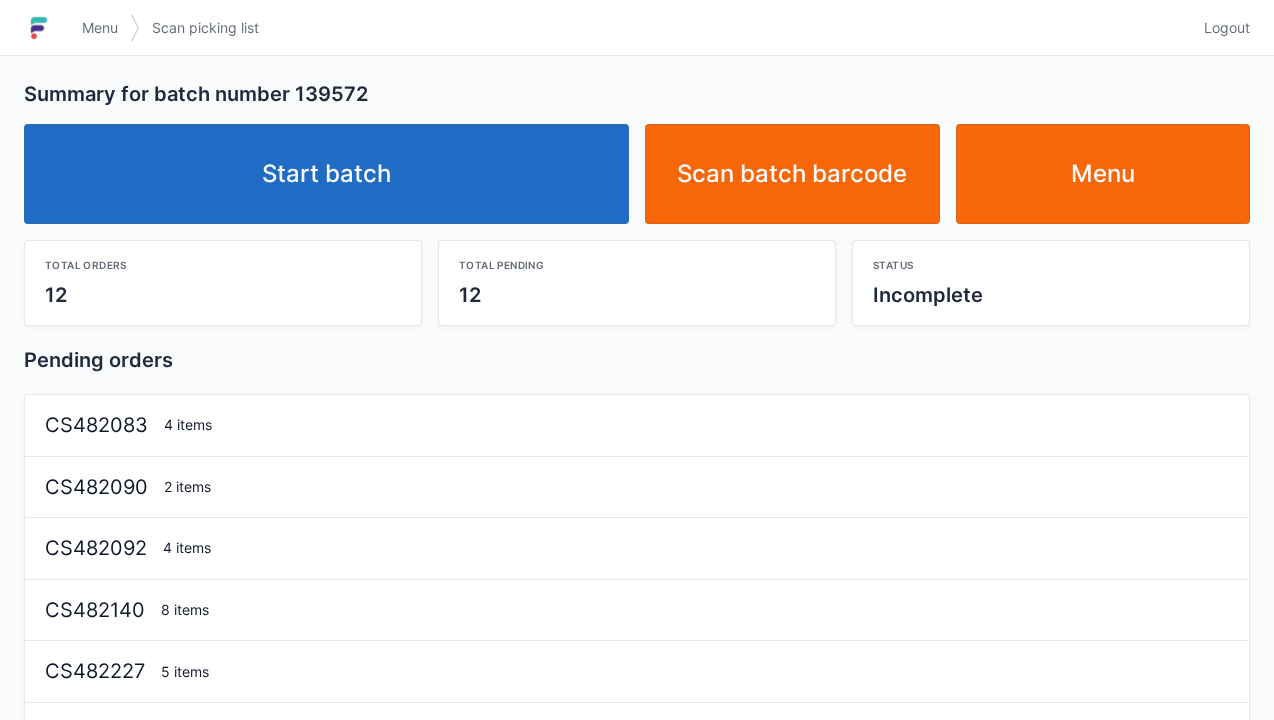 click on "Start batch" at bounding box center (326, 174) 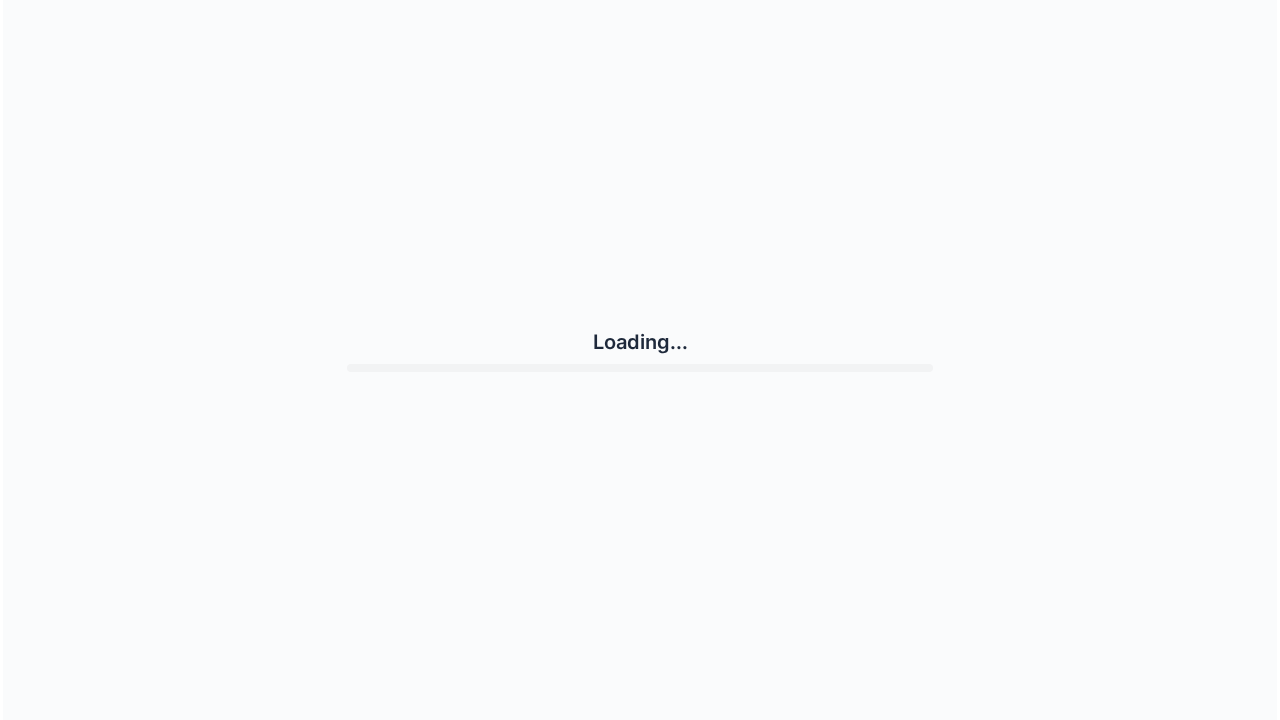 scroll, scrollTop: 0, scrollLeft: 0, axis: both 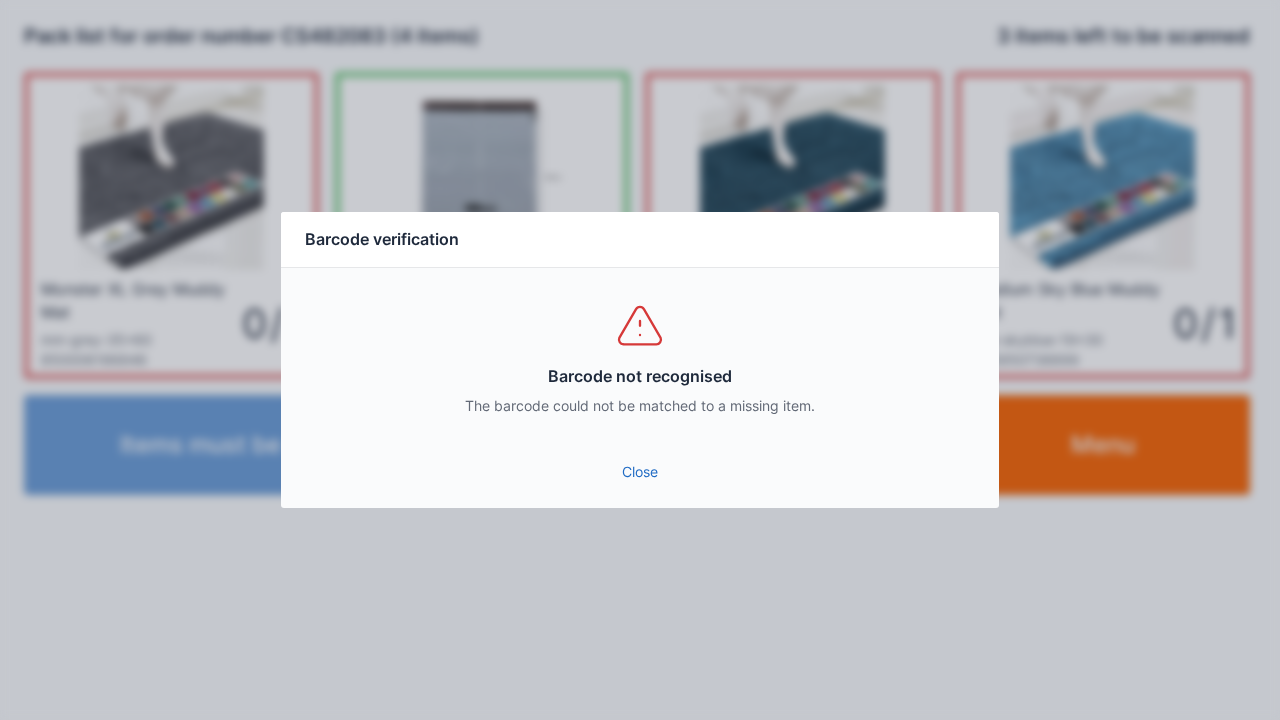 click on "Close" at bounding box center [640, 472] 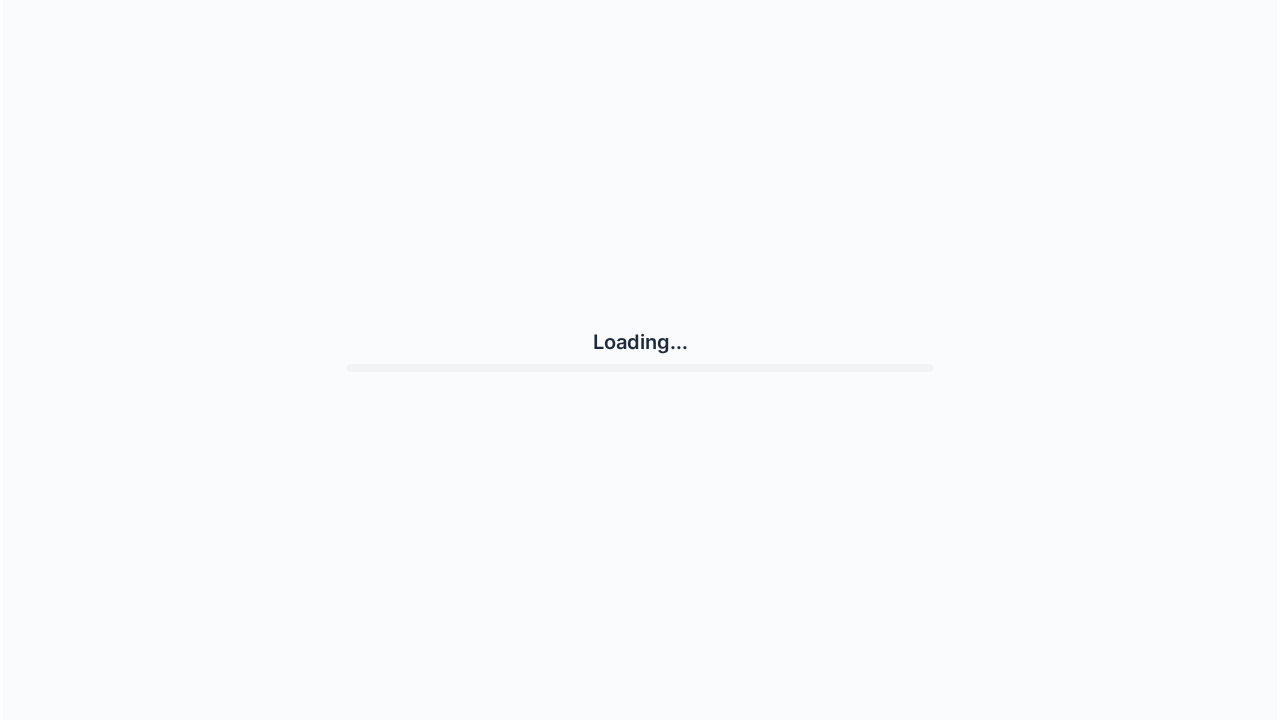 scroll, scrollTop: 0, scrollLeft: 0, axis: both 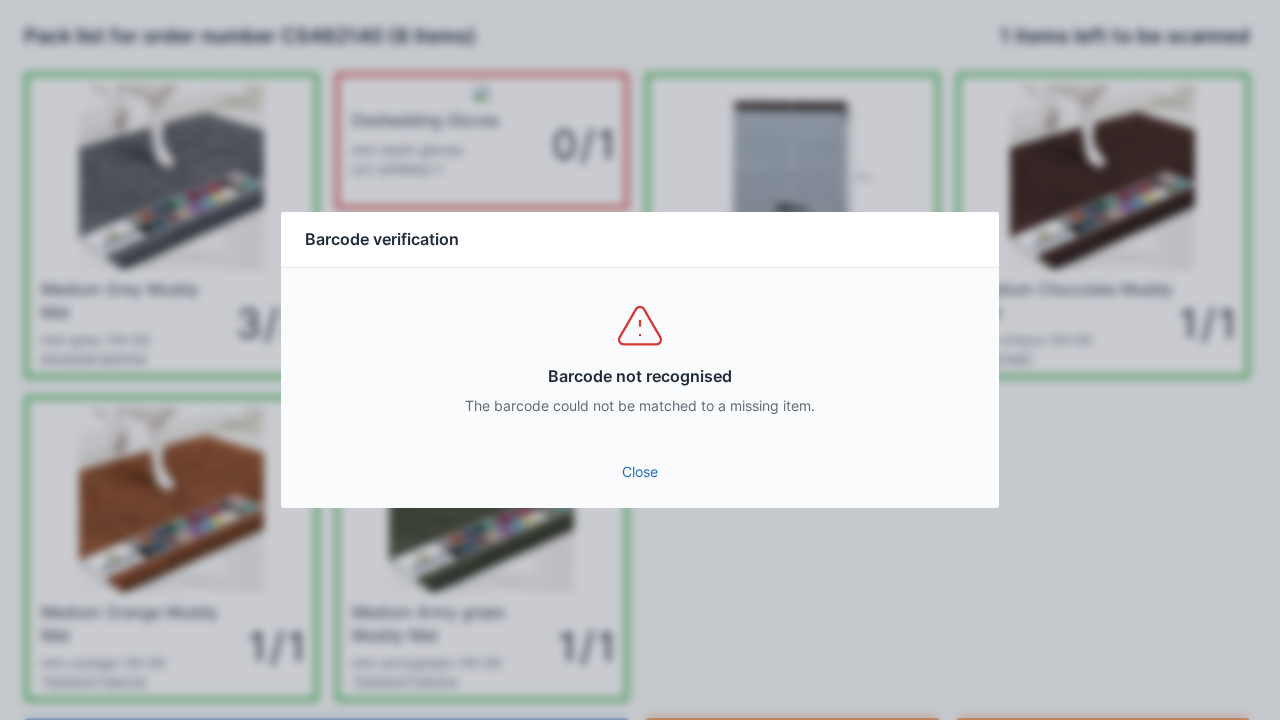 click on "Close" at bounding box center [640, 472] 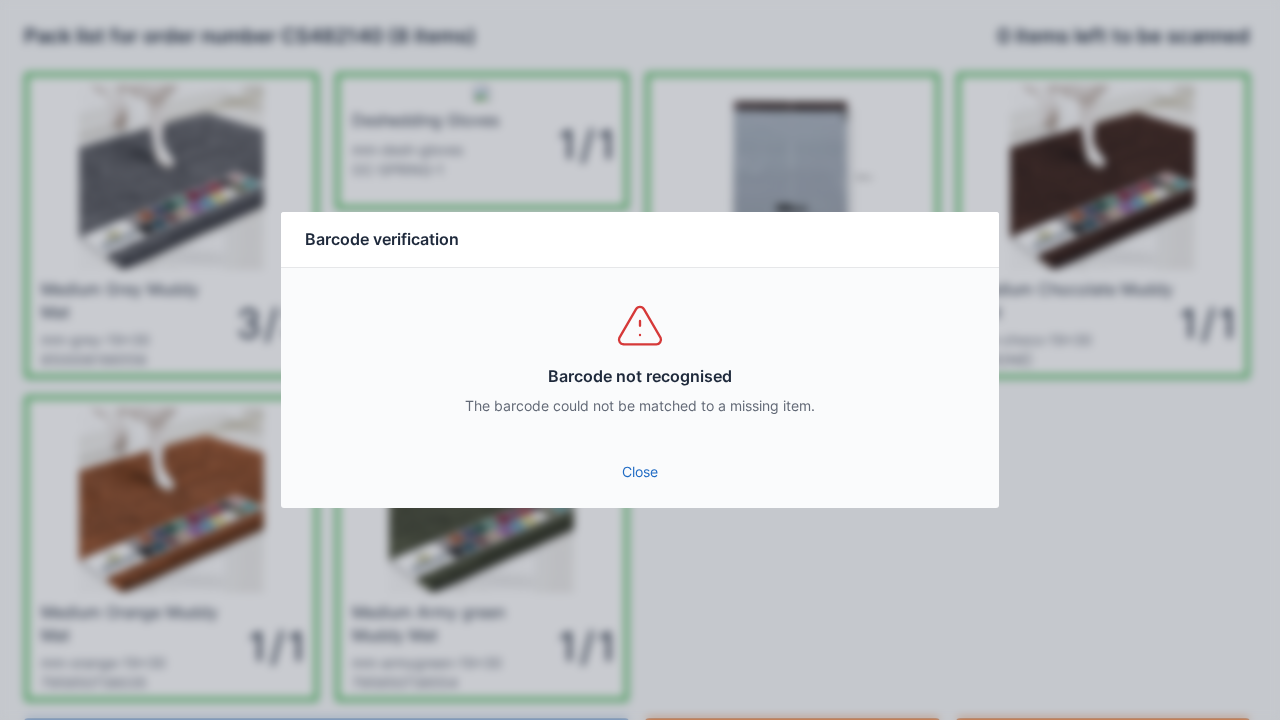 click on "Close" at bounding box center (640, 472) 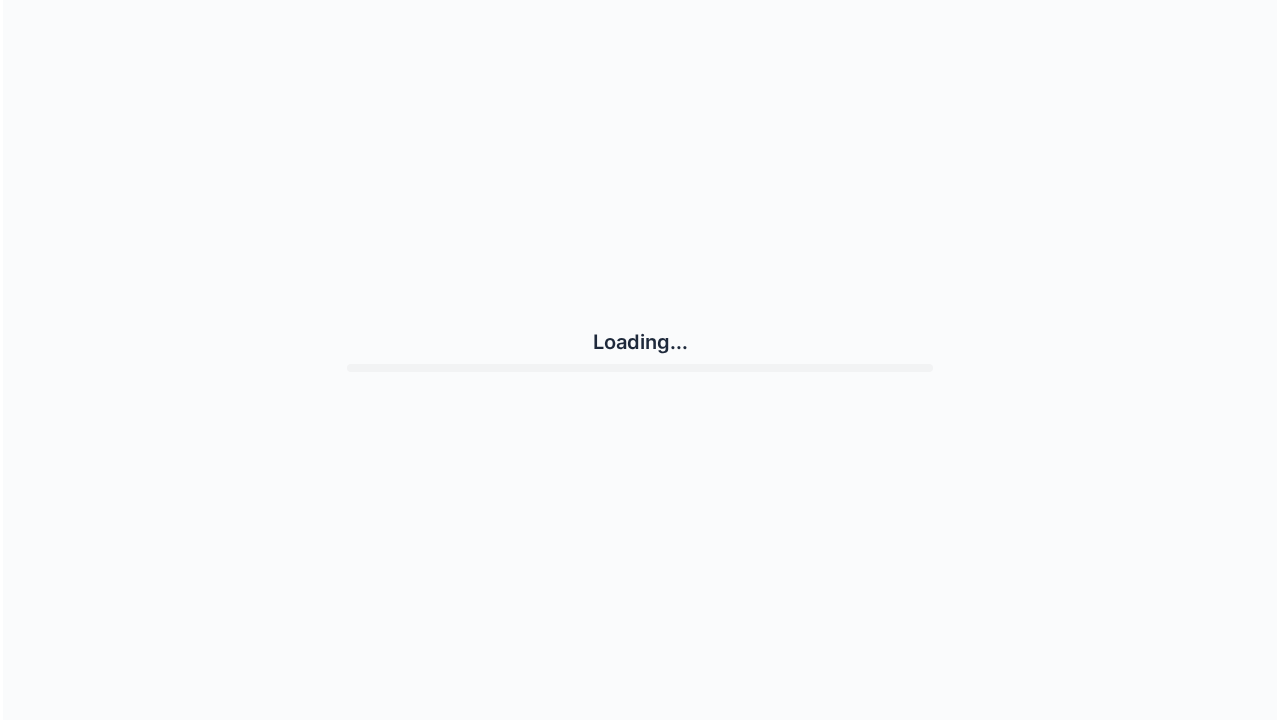 scroll, scrollTop: 0, scrollLeft: 0, axis: both 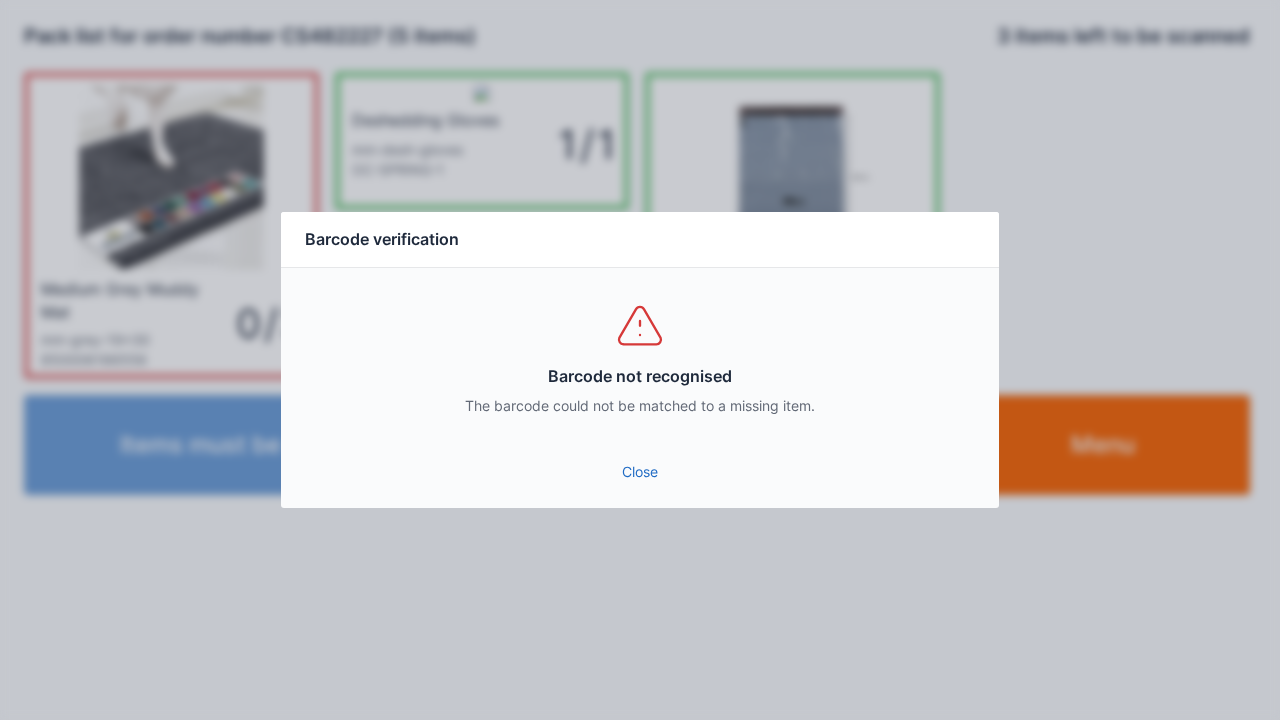 click on "Close" at bounding box center [640, 472] 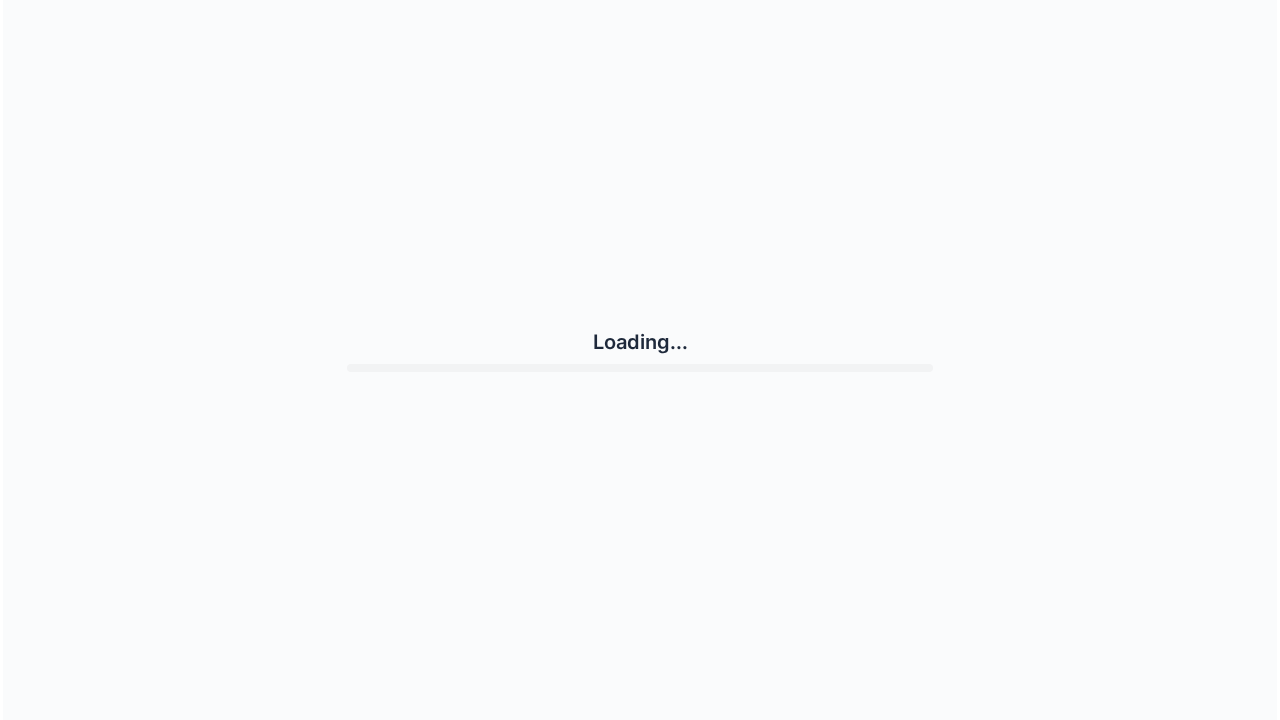 scroll, scrollTop: 0, scrollLeft: 0, axis: both 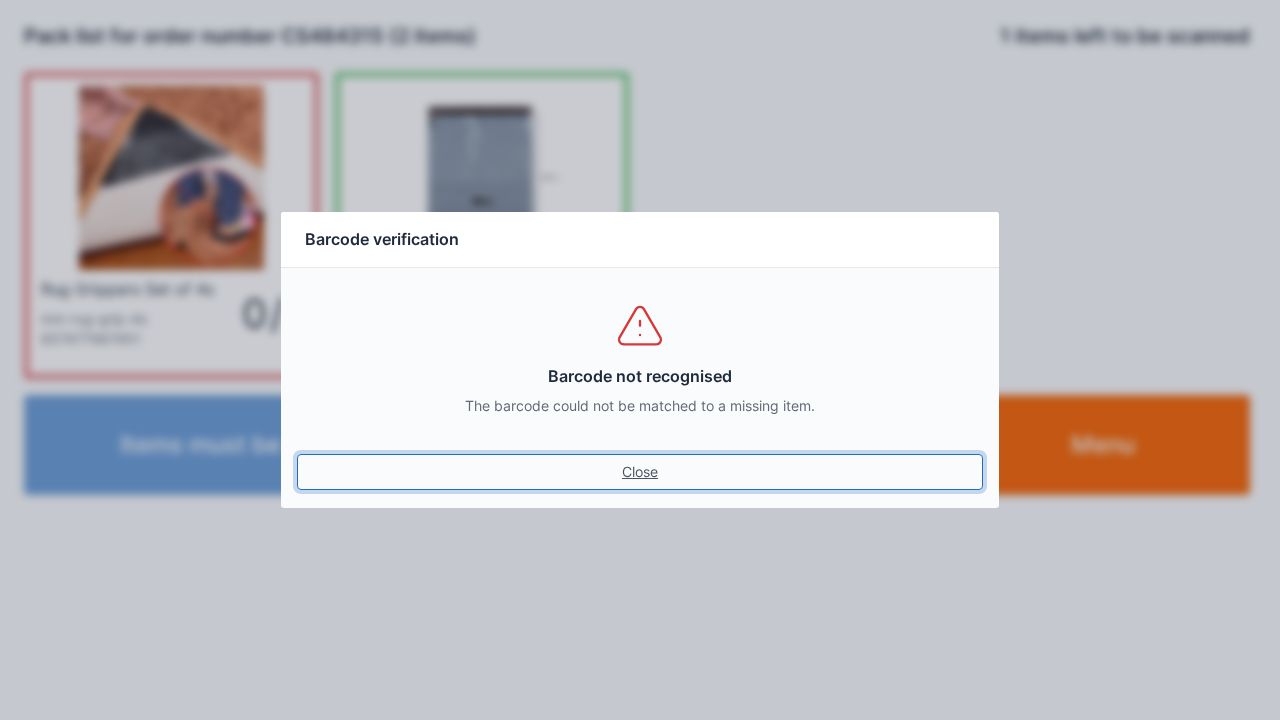 click on "Close" at bounding box center (640, 472) 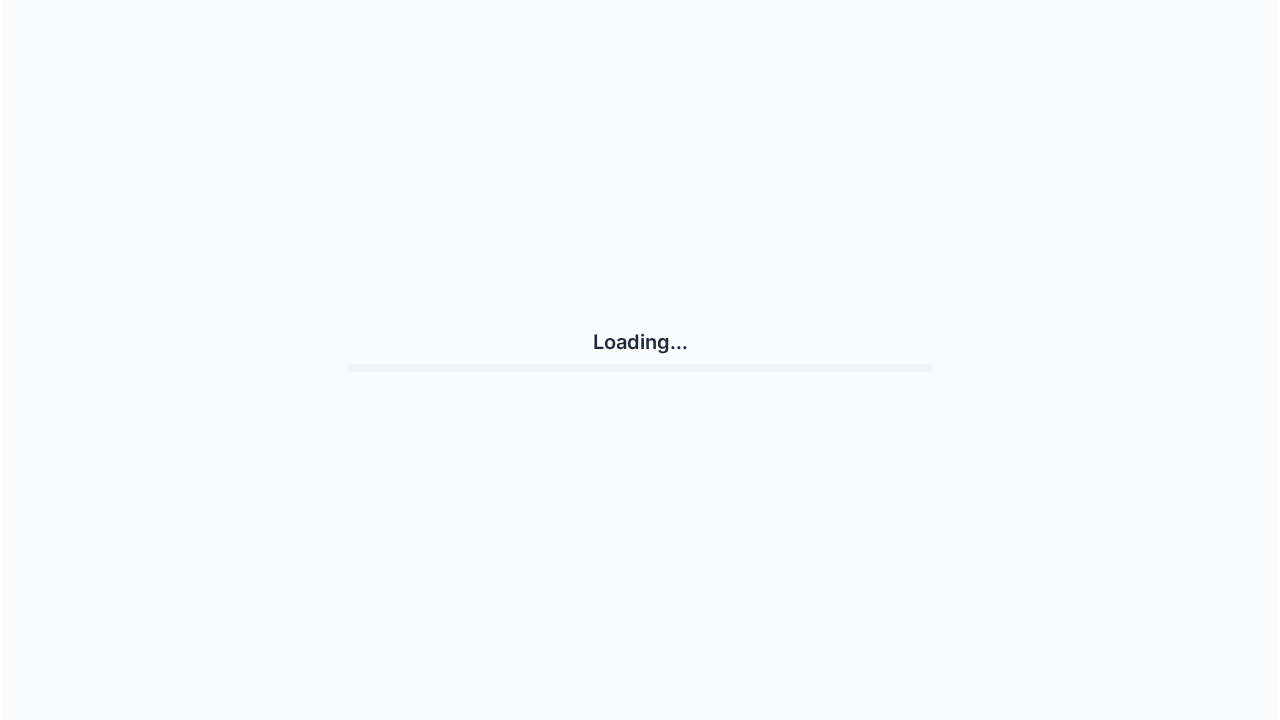 scroll, scrollTop: 0, scrollLeft: 0, axis: both 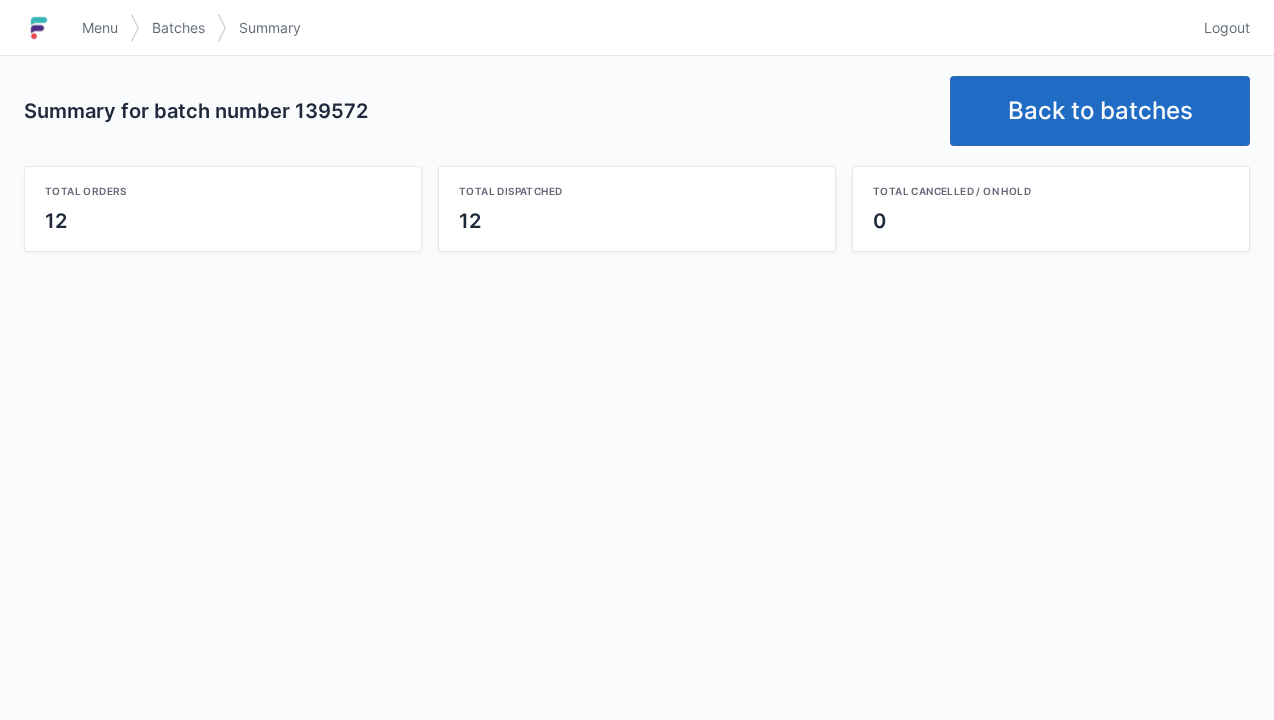 click on "Back to batches" at bounding box center [1100, 111] 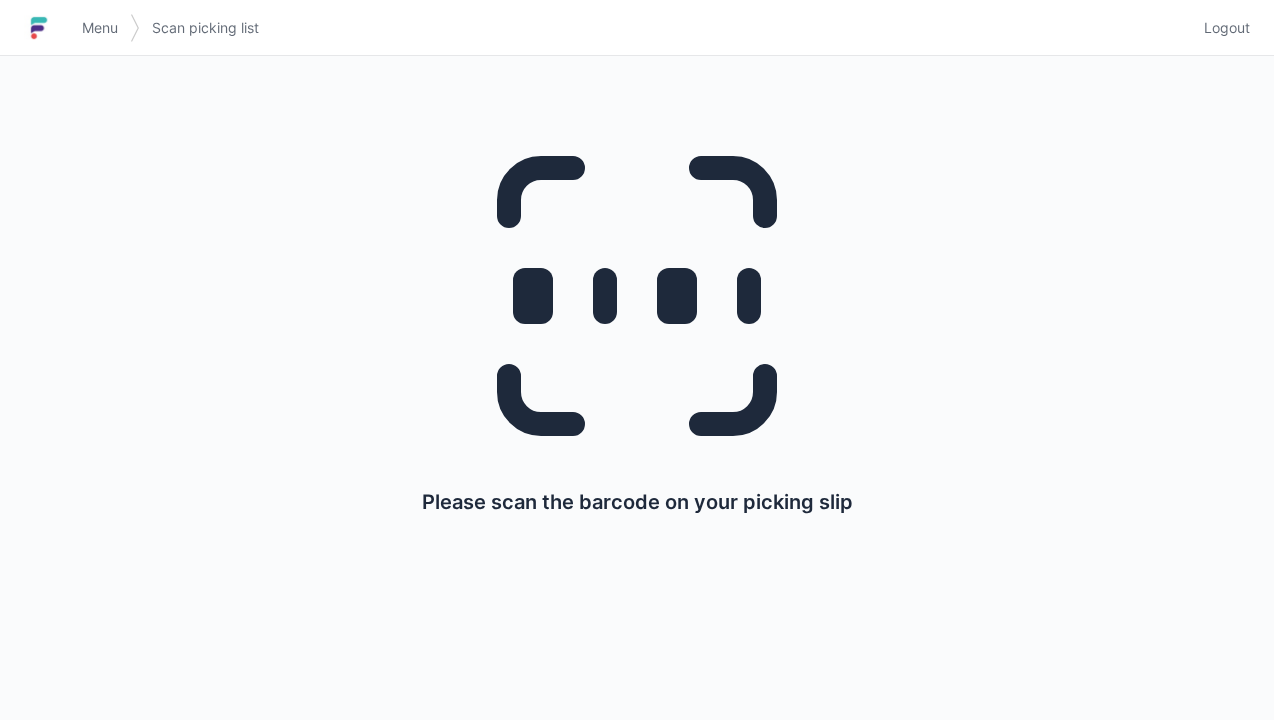 scroll, scrollTop: 0, scrollLeft: 0, axis: both 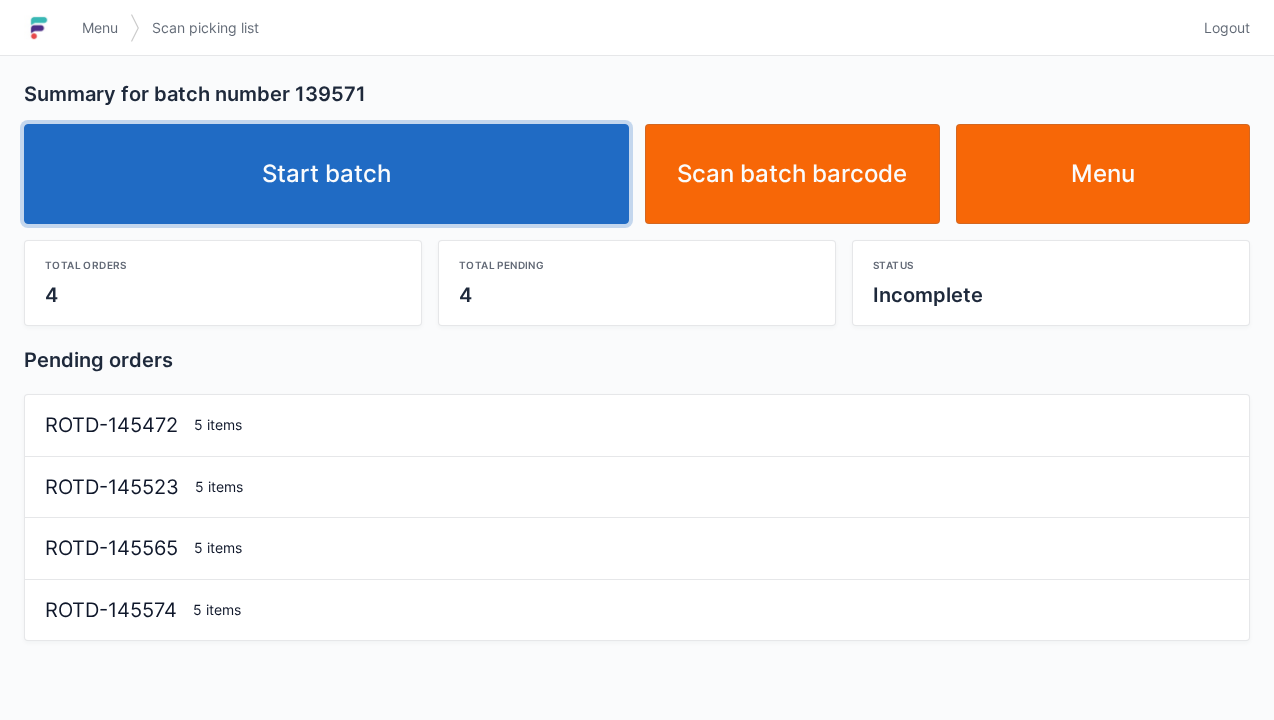 click on "Start batch" at bounding box center [326, 174] 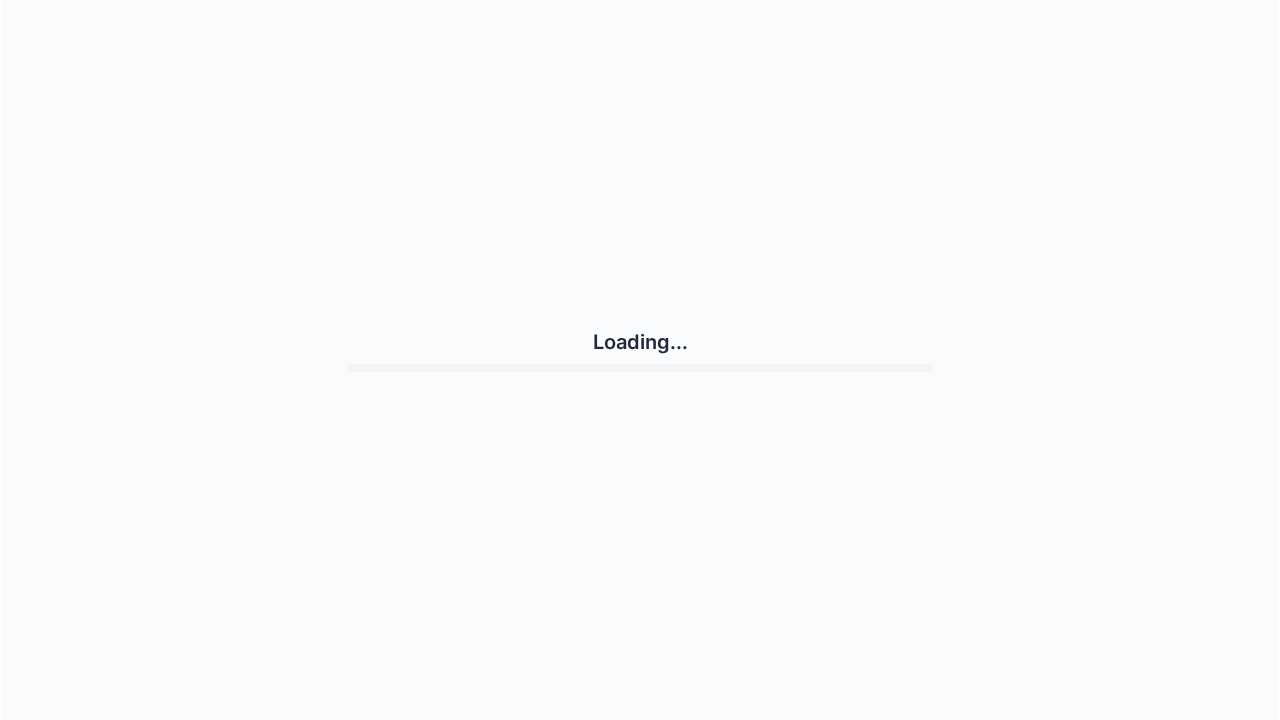 scroll, scrollTop: 0, scrollLeft: 0, axis: both 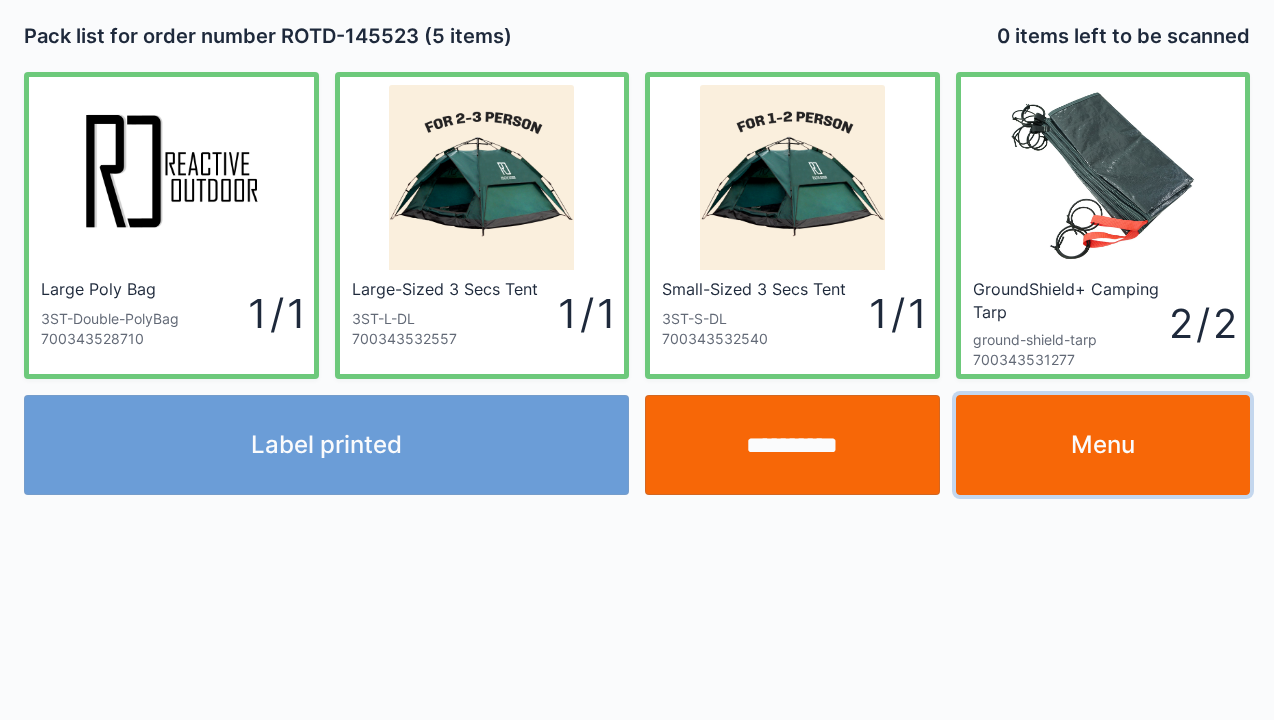 click on "Menu" at bounding box center [1103, 445] 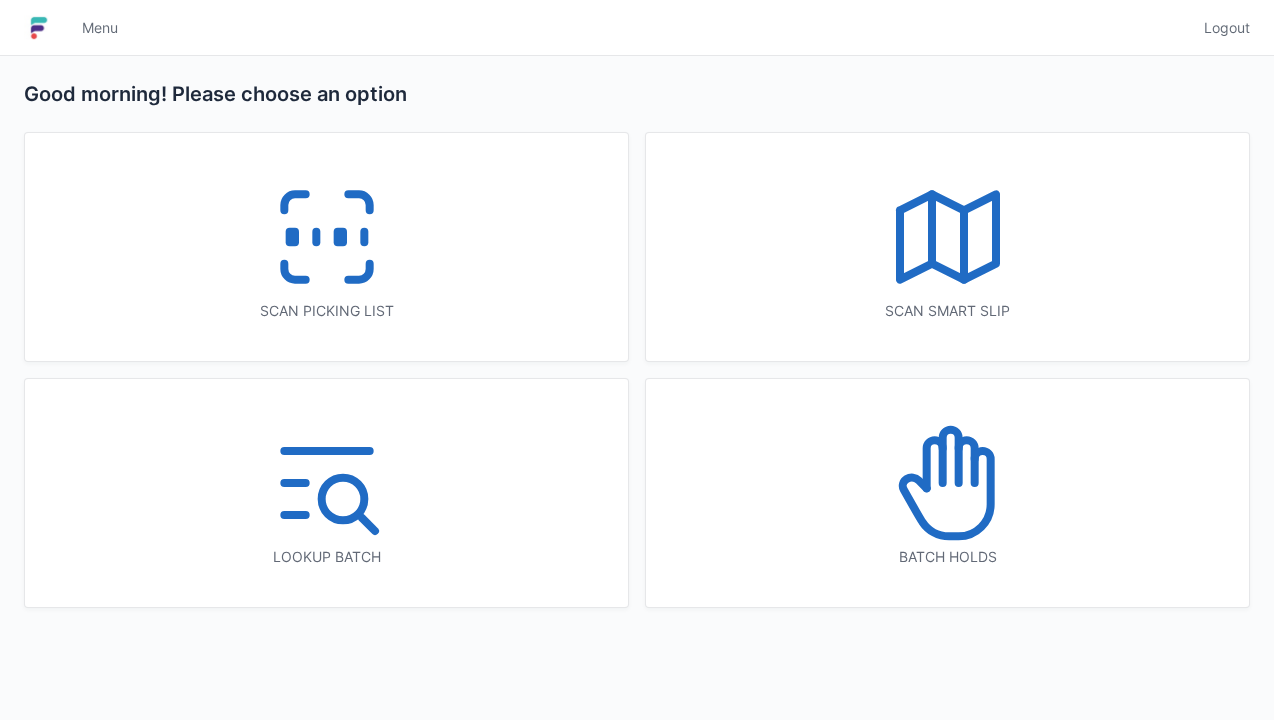 scroll, scrollTop: 0, scrollLeft: 0, axis: both 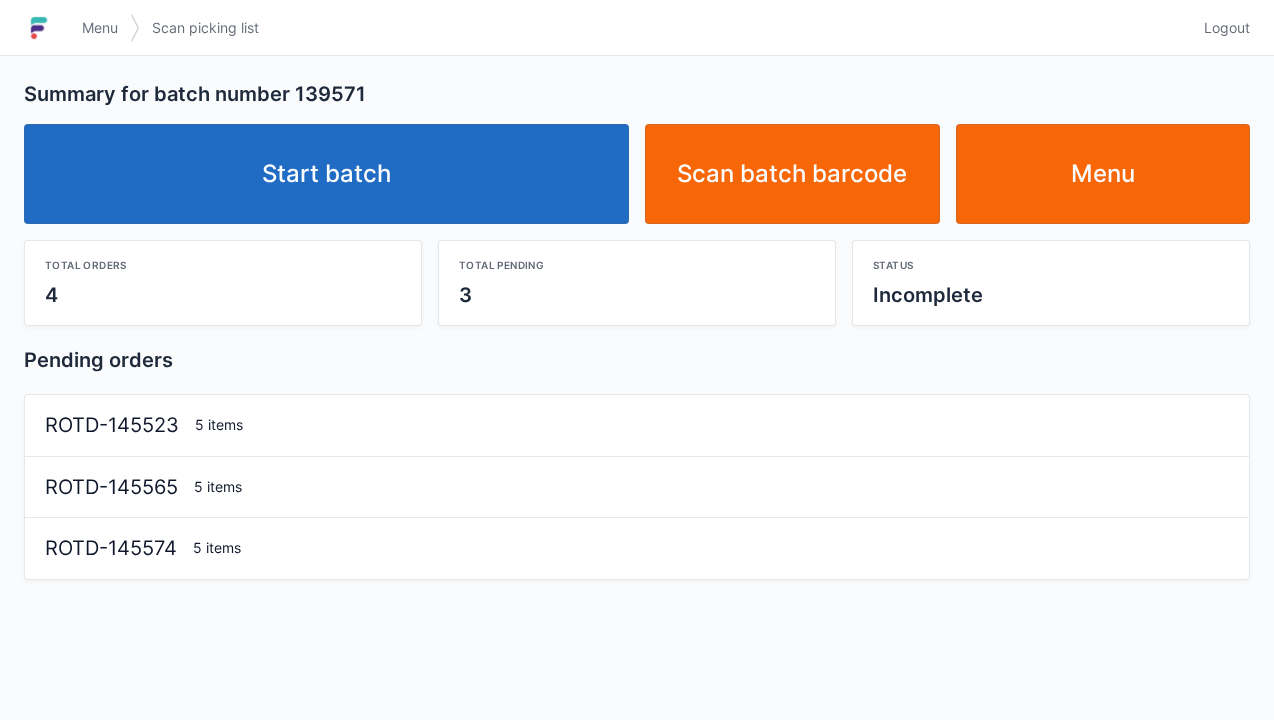 click on "Start batch" at bounding box center (326, 174) 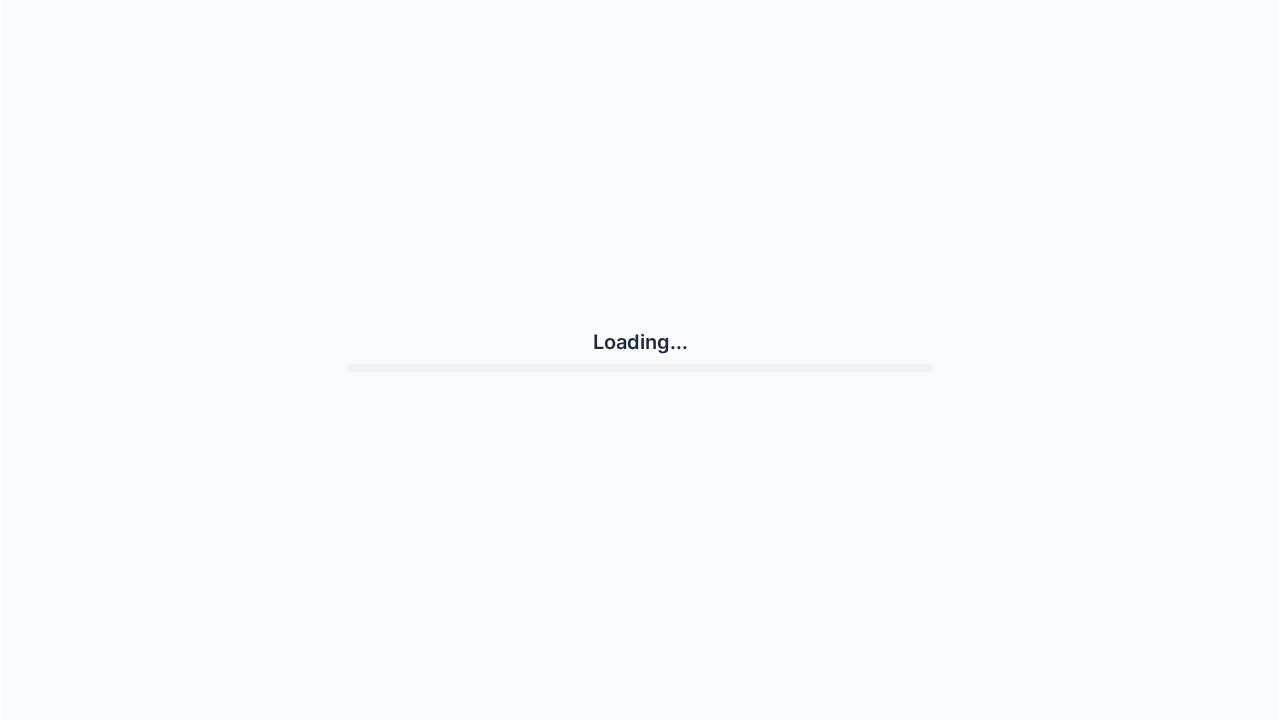 scroll, scrollTop: 0, scrollLeft: 0, axis: both 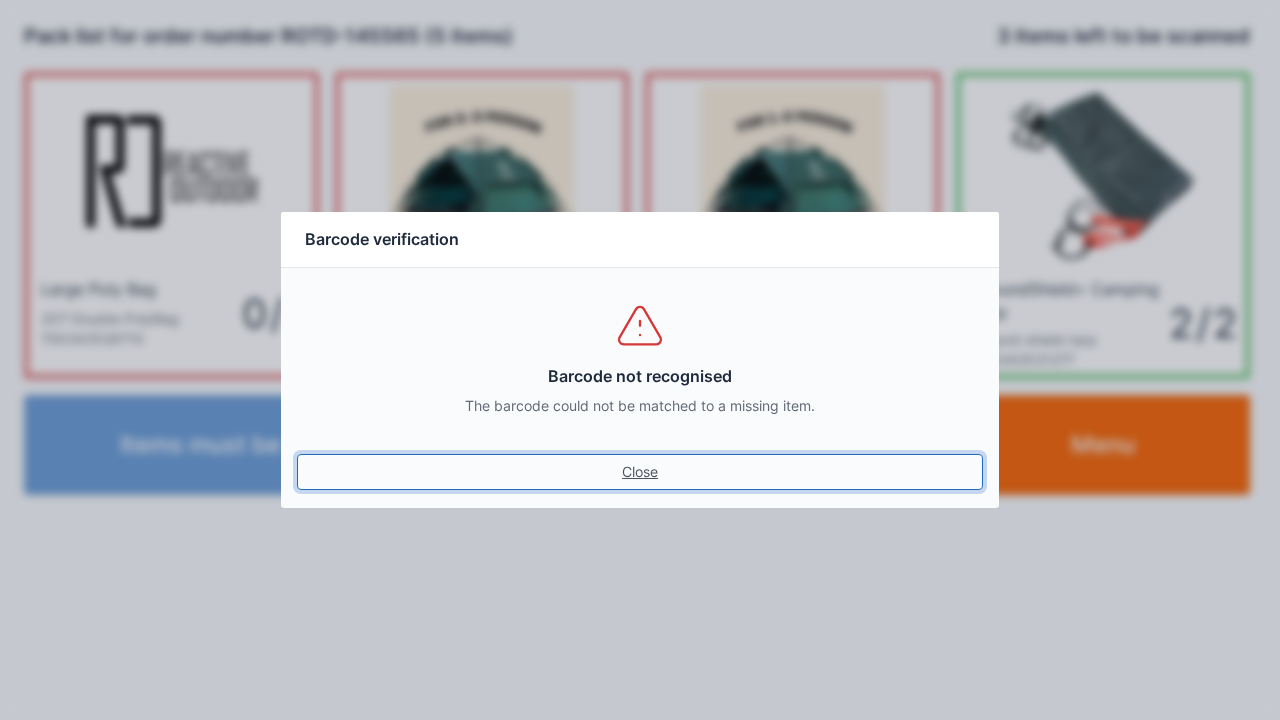 click on "Close" at bounding box center [640, 472] 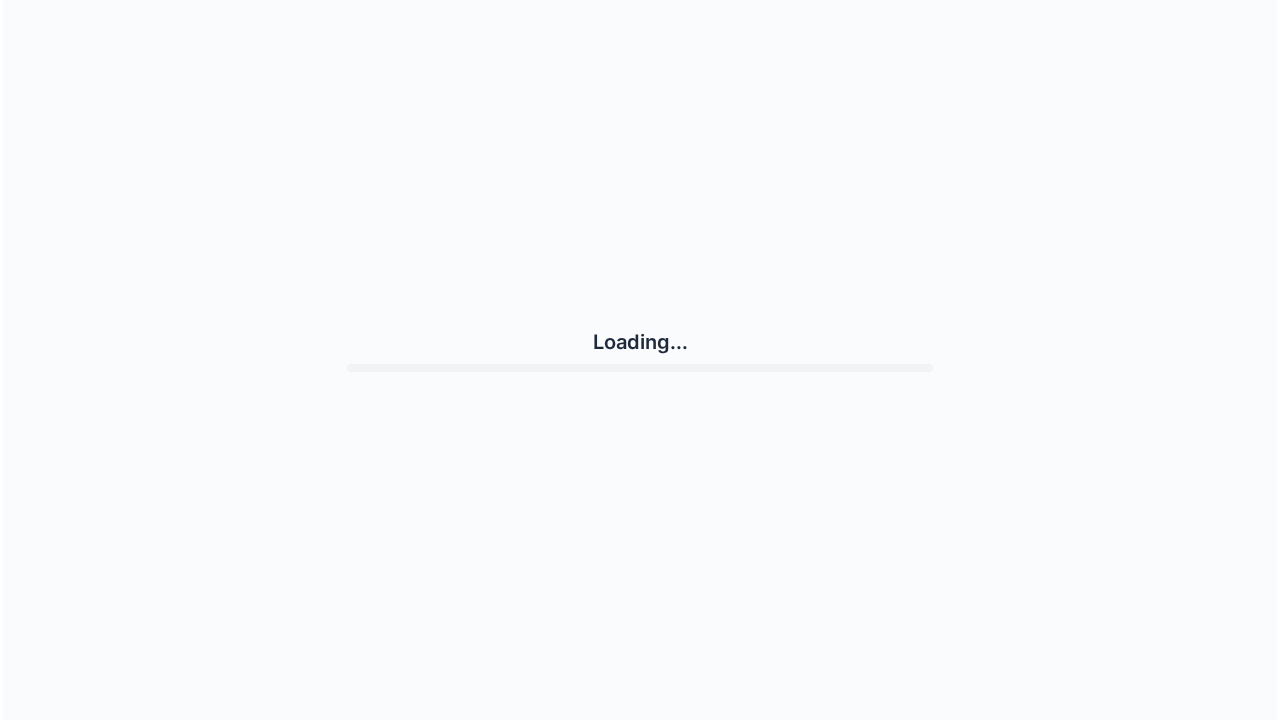scroll, scrollTop: 0, scrollLeft: 0, axis: both 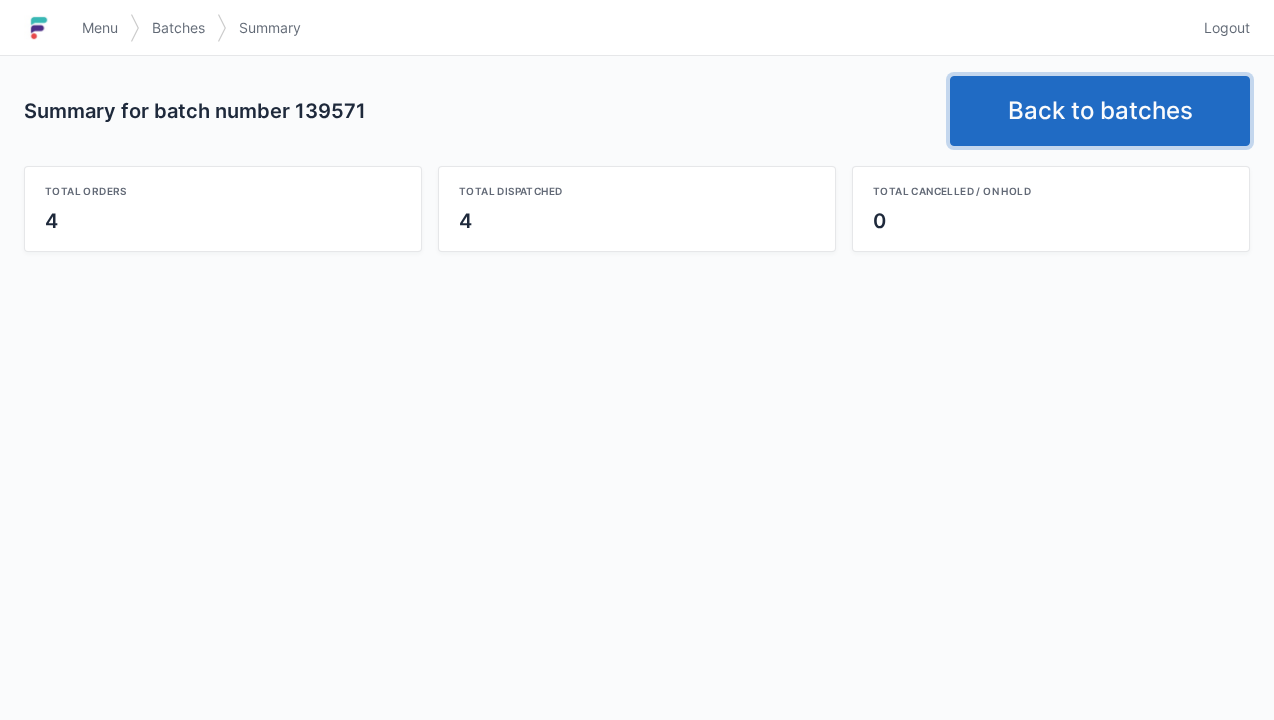 click on "Back to batches" at bounding box center (1100, 111) 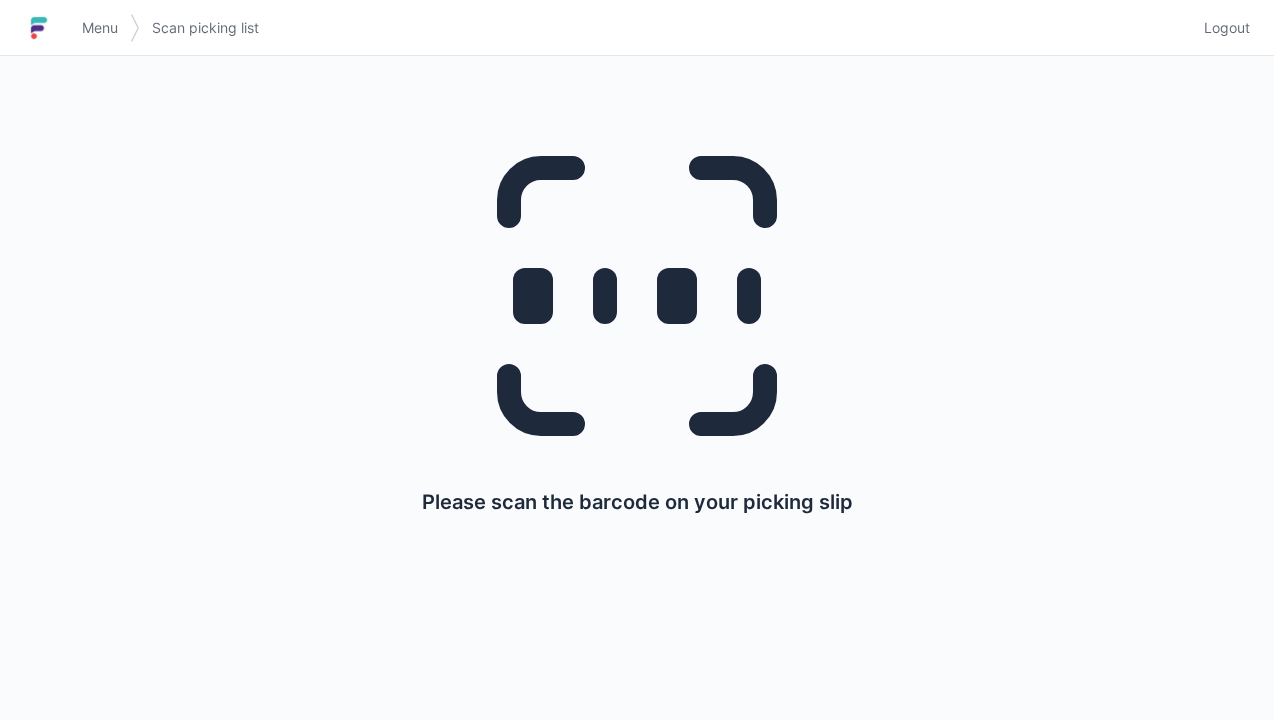 scroll, scrollTop: 0, scrollLeft: 0, axis: both 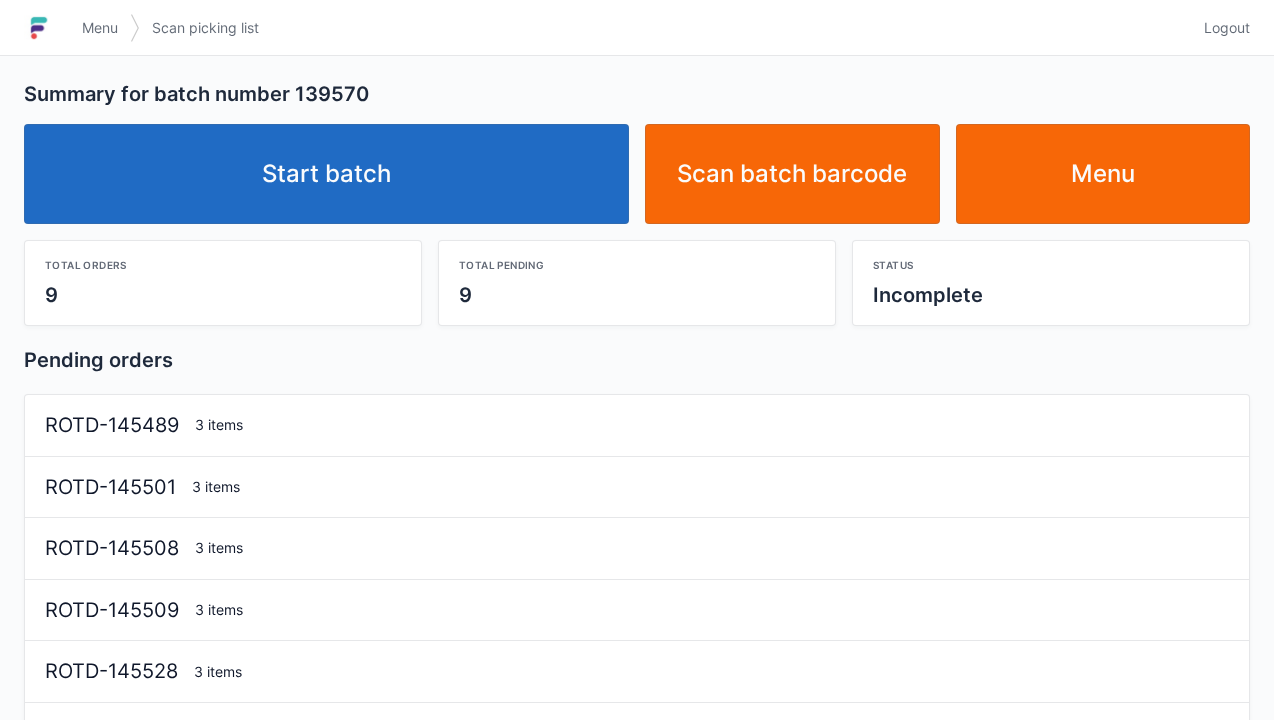 click on "Start batch" at bounding box center [326, 174] 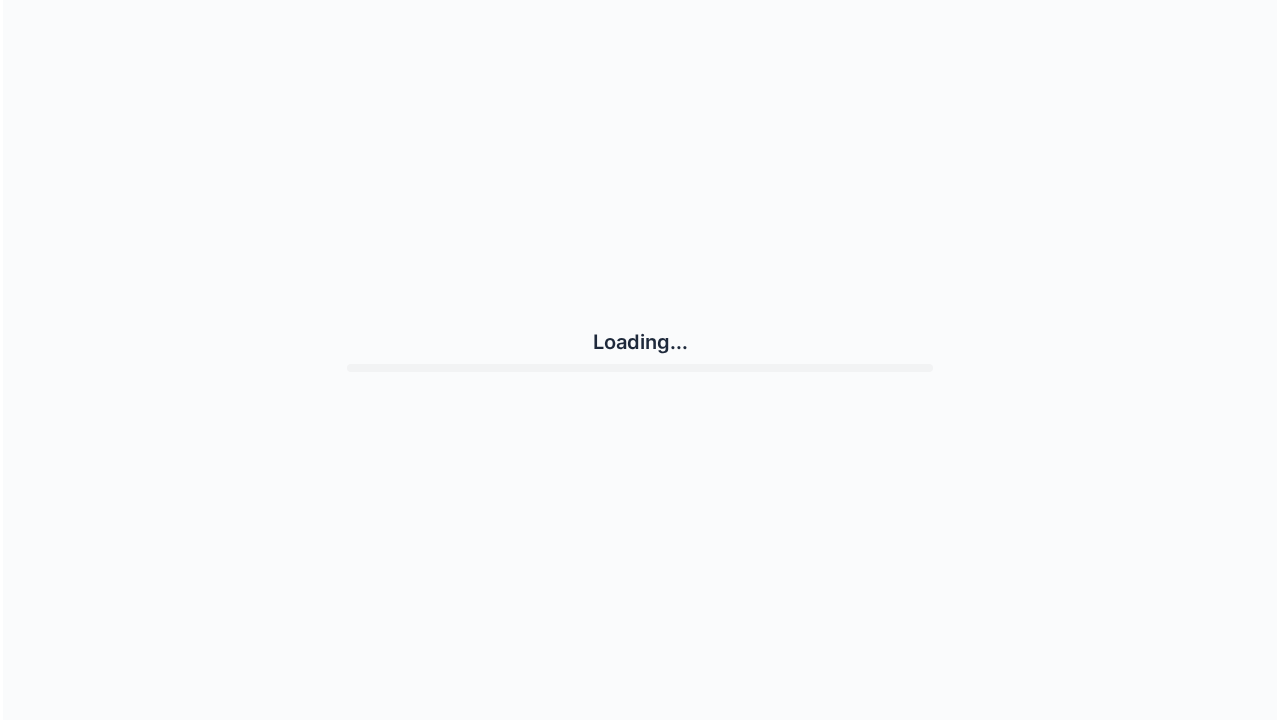 scroll, scrollTop: 0, scrollLeft: 0, axis: both 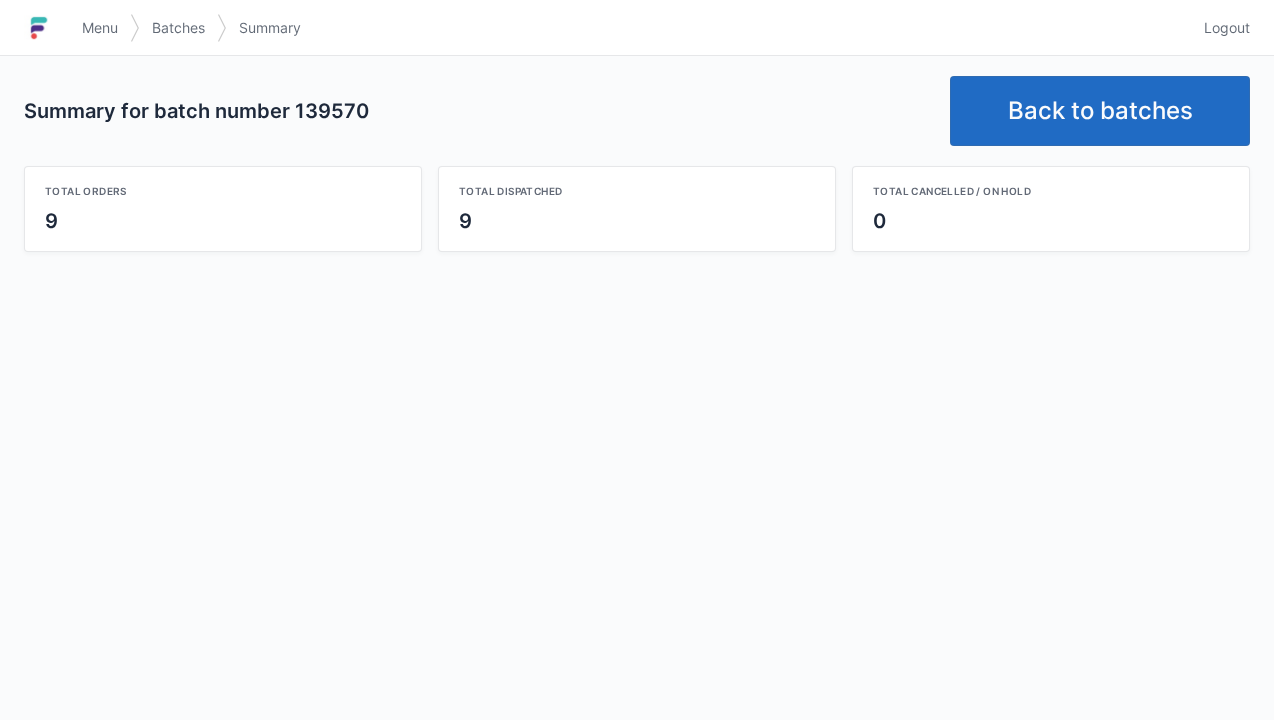 click on "Back to batches" at bounding box center (1100, 111) 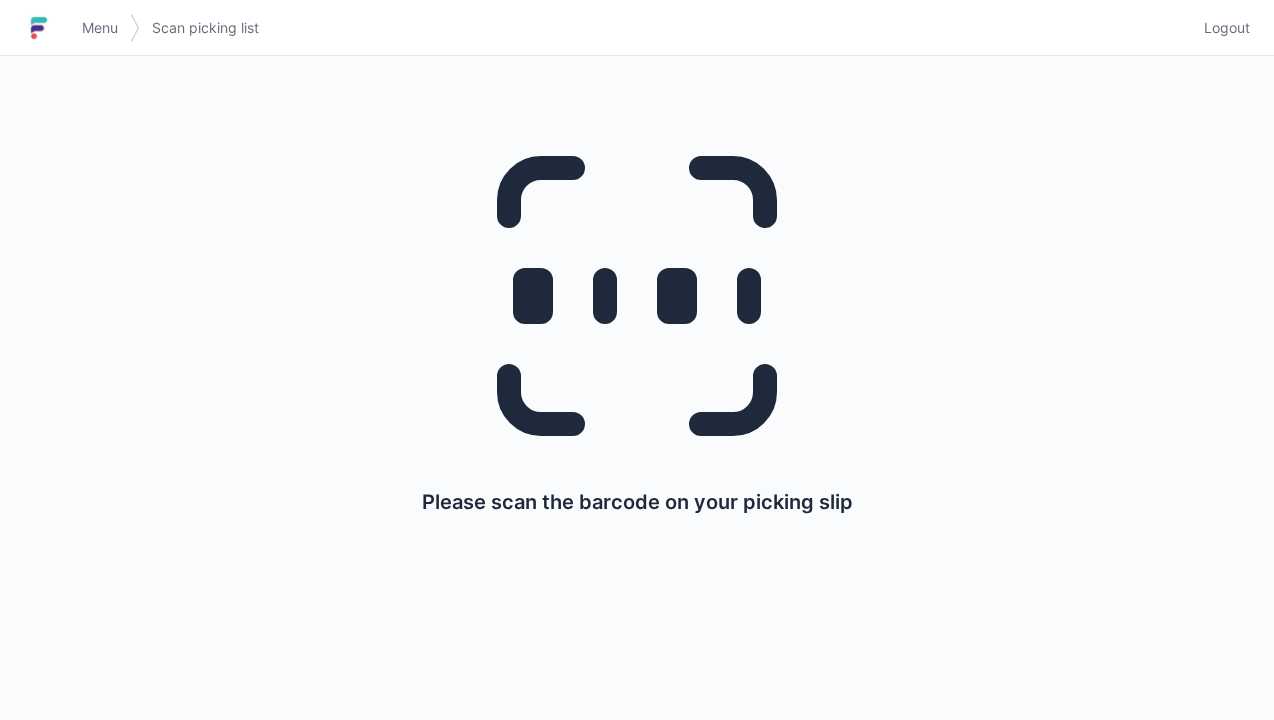 scroll, scrollTop: 0, scrollLeft: 0, axis: both 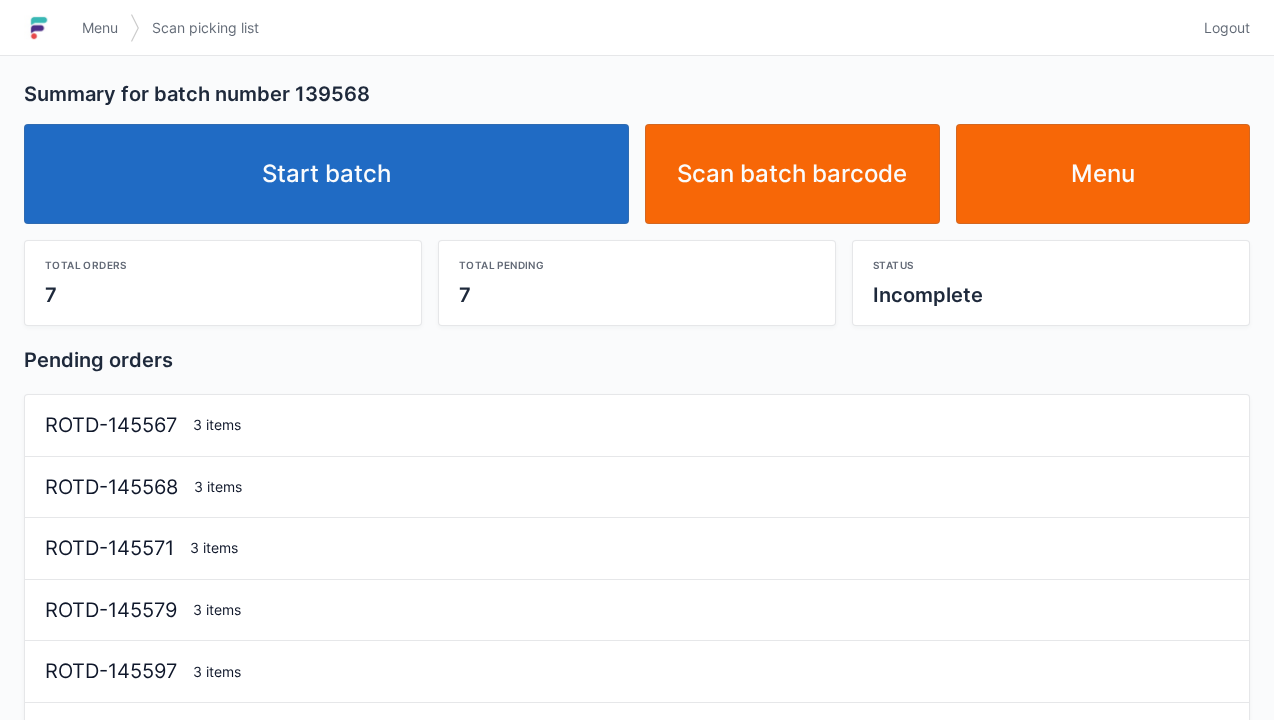 click on "Start batch" at bounding box center [326, 174] 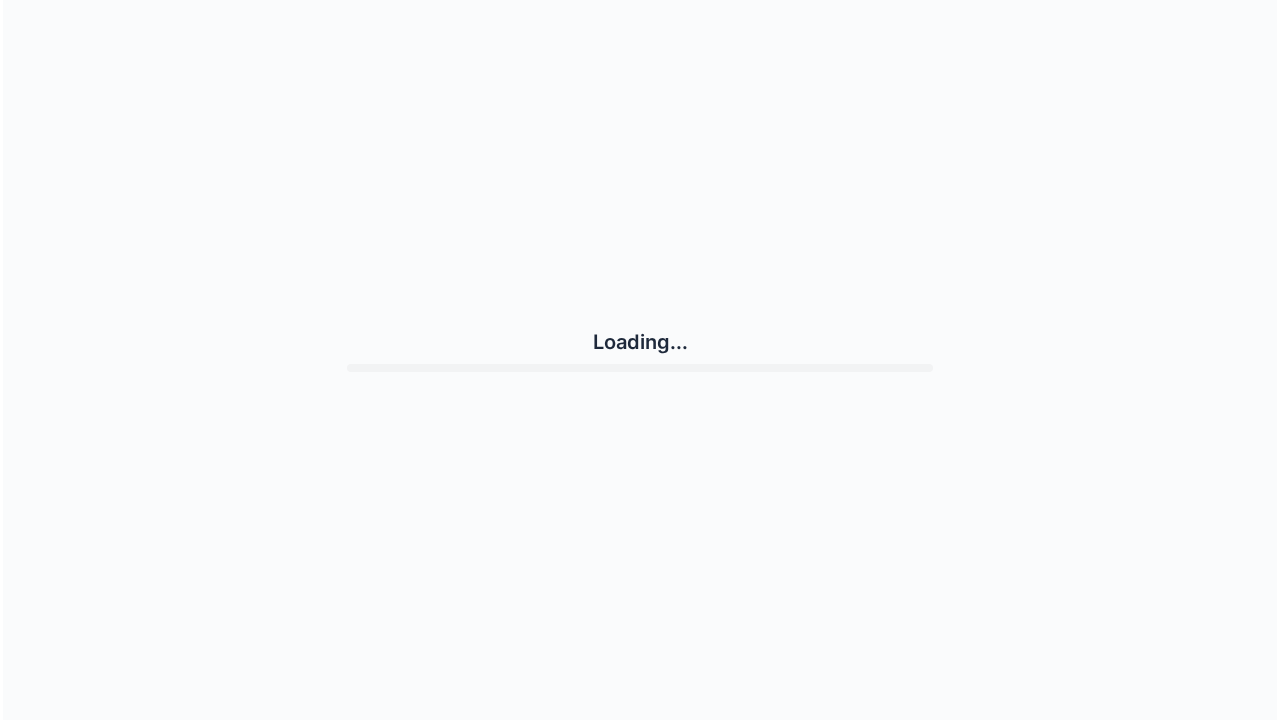 scroll, scrollTop: 0, scrollLeft: 0, axis: both 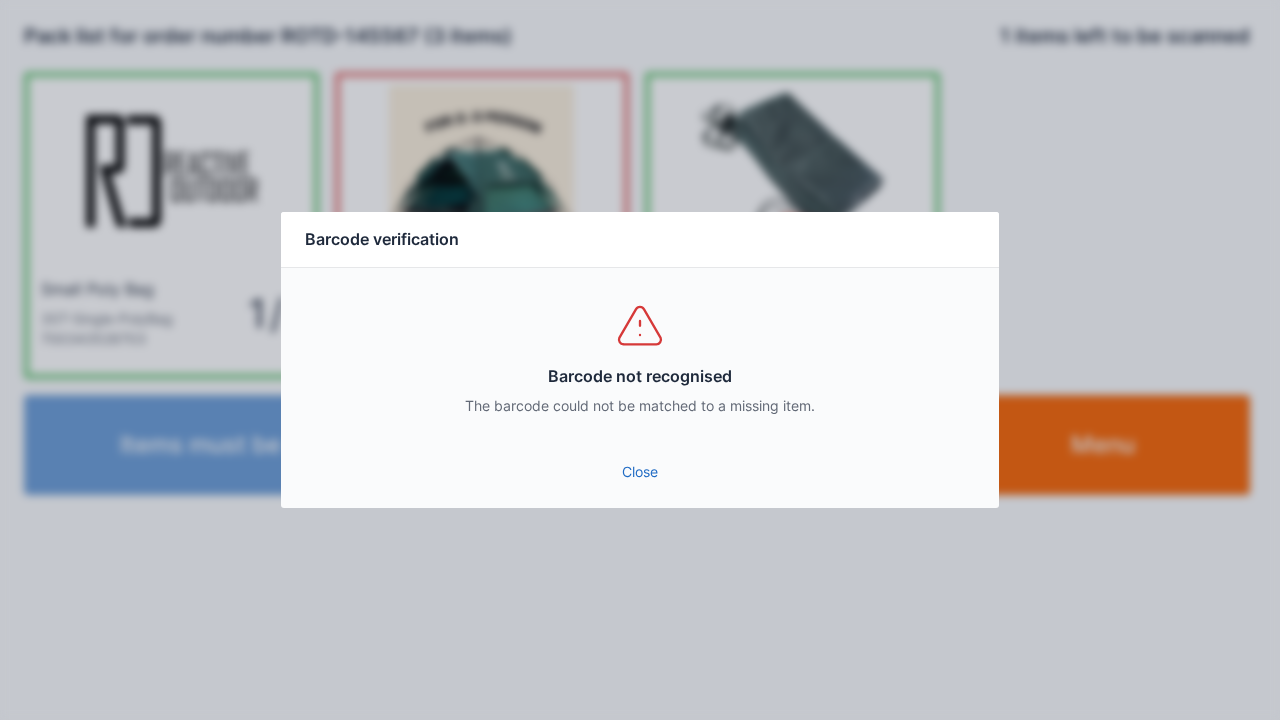 click on "Close" at bounding box center (640, 478) 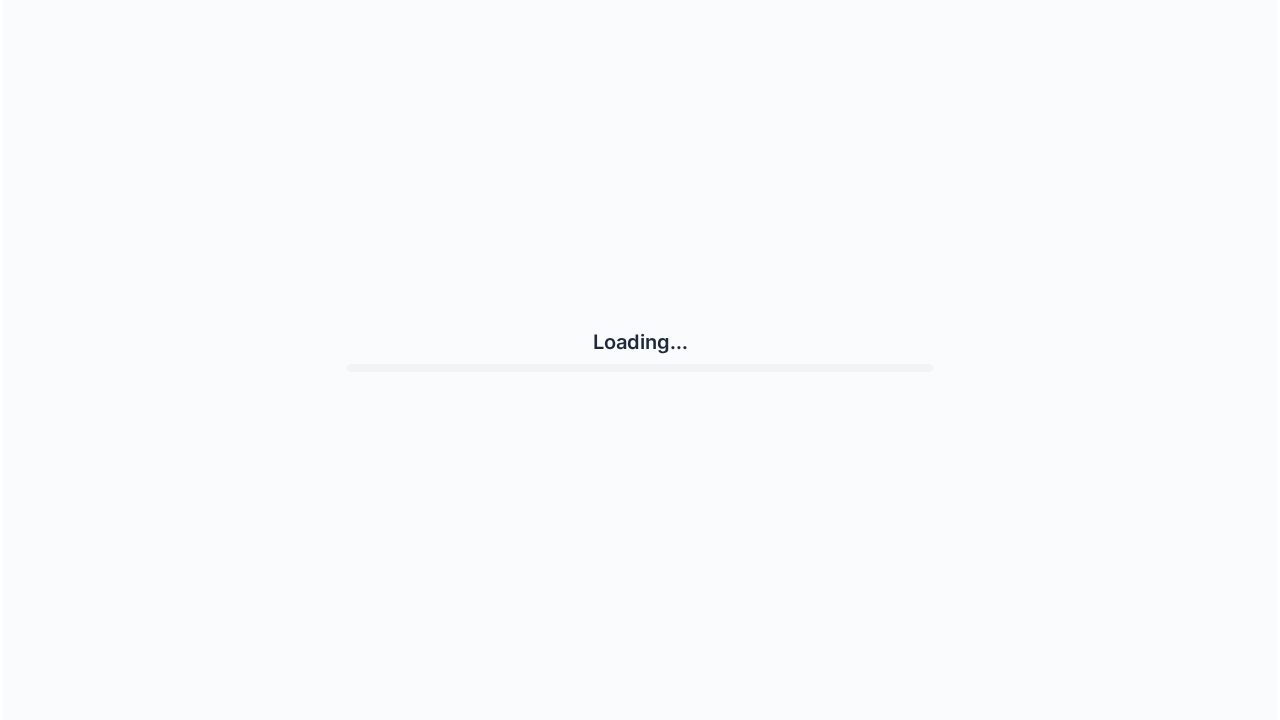 scroll, scrollTop: 0, scrollLeft: 0, axis: both 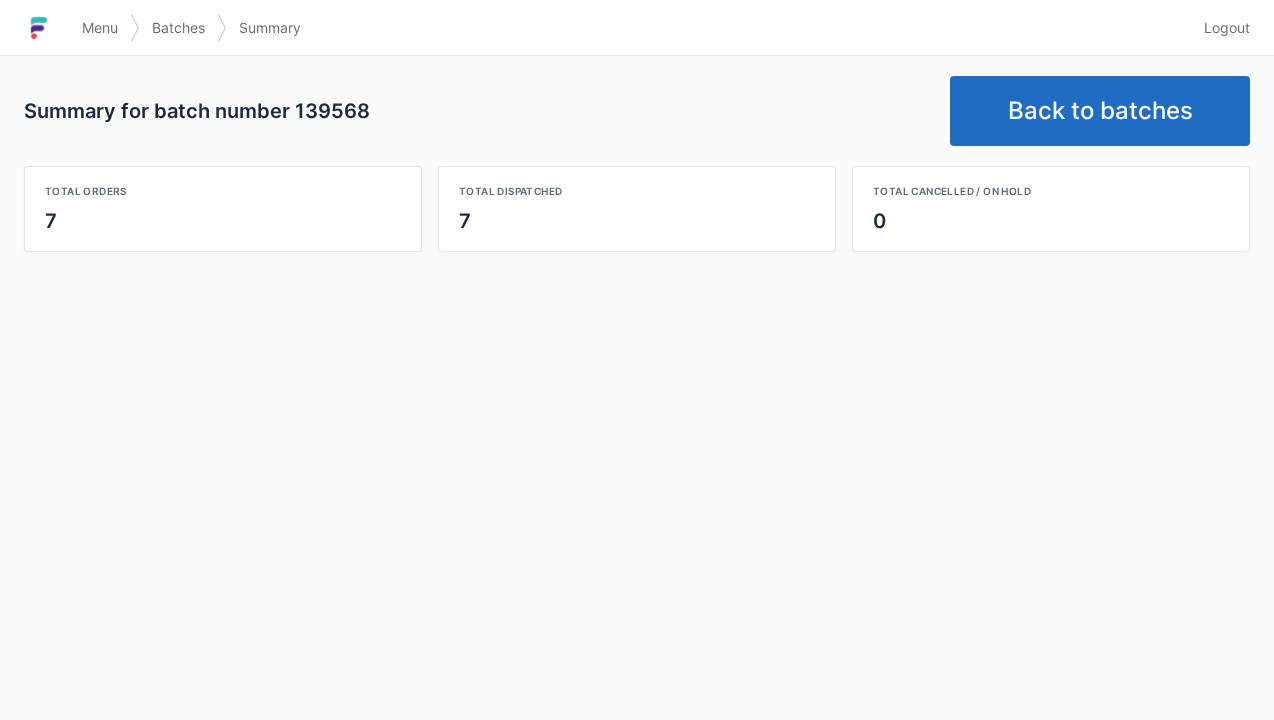 click on "Back to batches" at bounding box center (1100, 111) 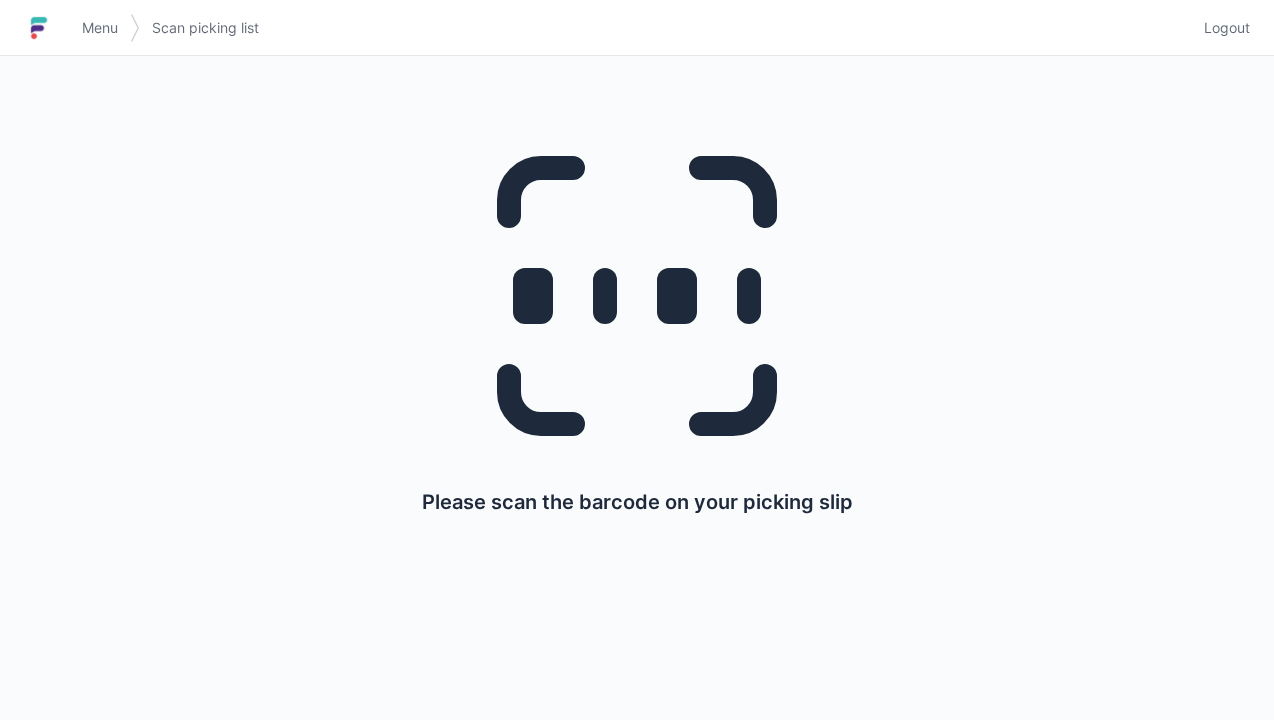 scroll, scrollTop: 0, scrollLeft: 0, axis: both 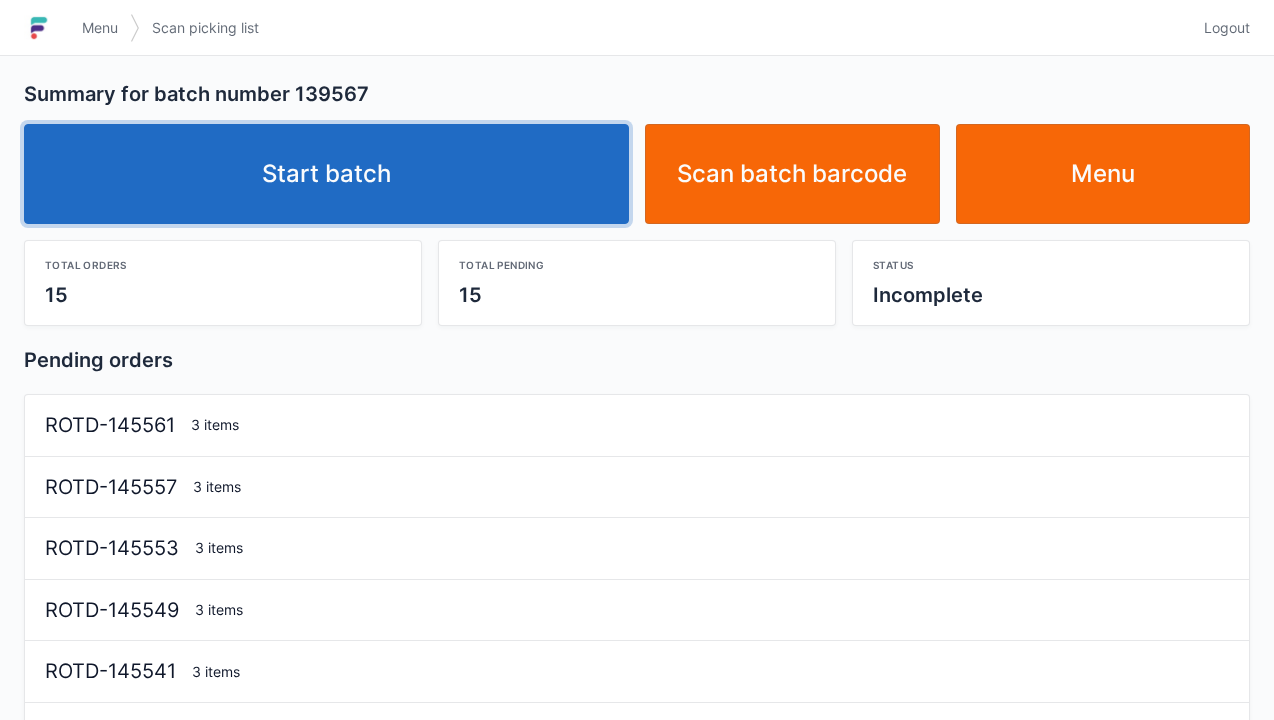 click on "Start batch" at bounding box center [326, 174] 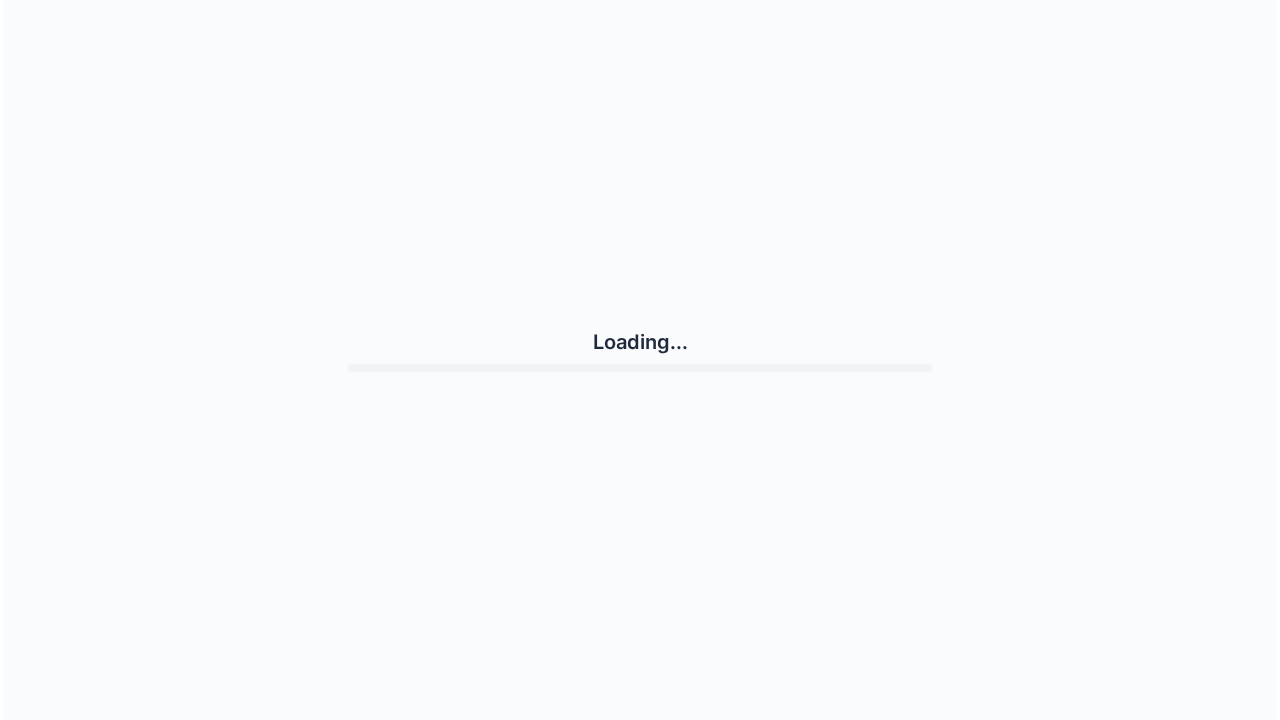scroll, scrollTop: 0, scrollLeft: 0, axis: both 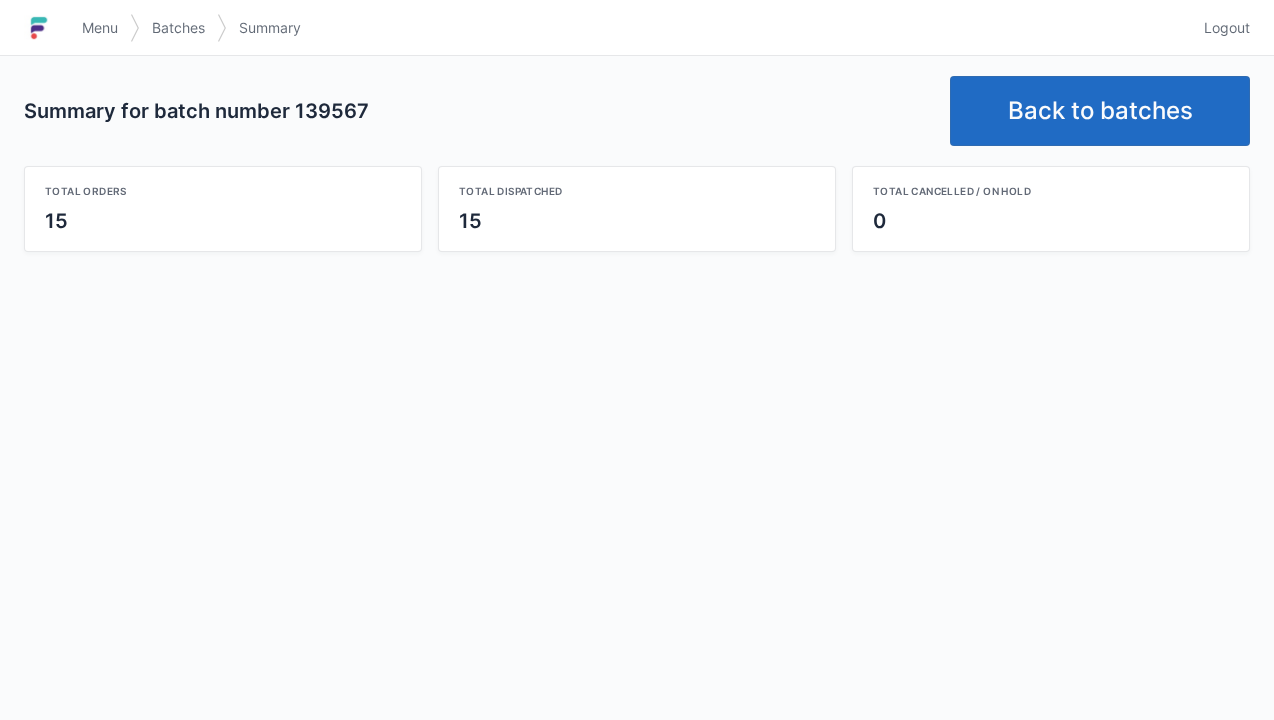 click on "Back to batches" at bounding box center (1100, 111) 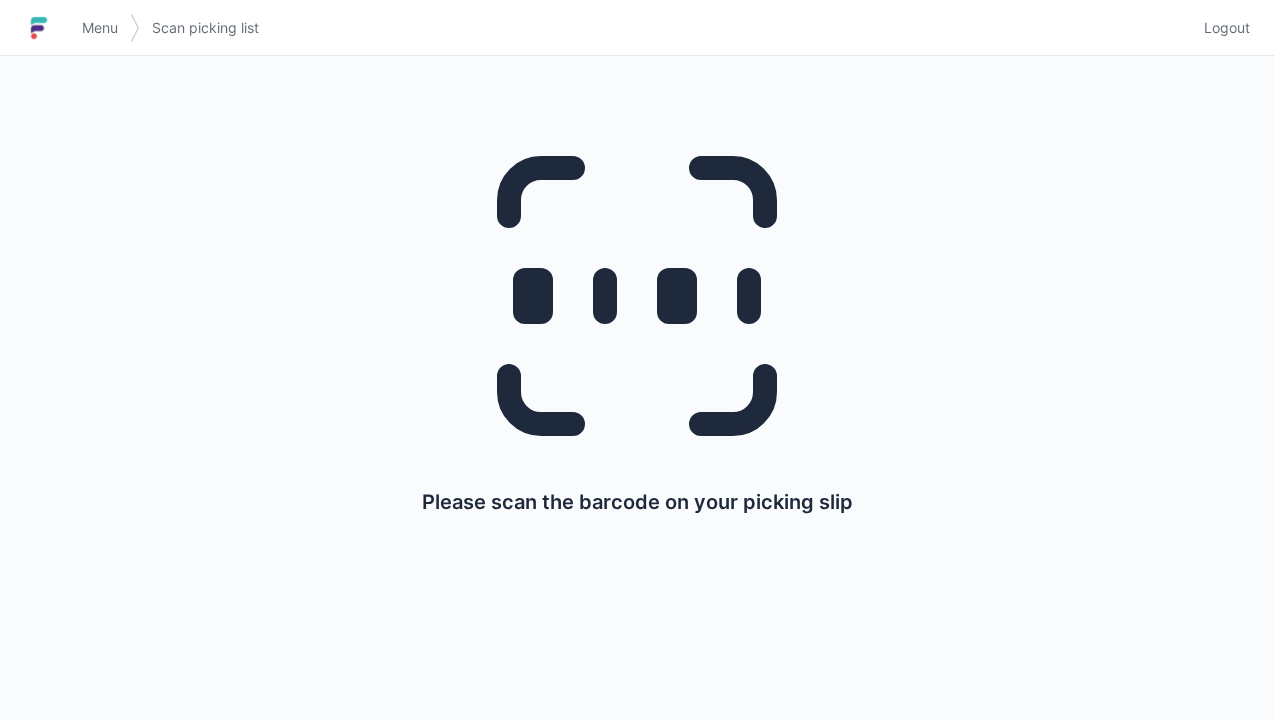 scroll, scrollTop: 0, scrollLeft: 0, axis: both 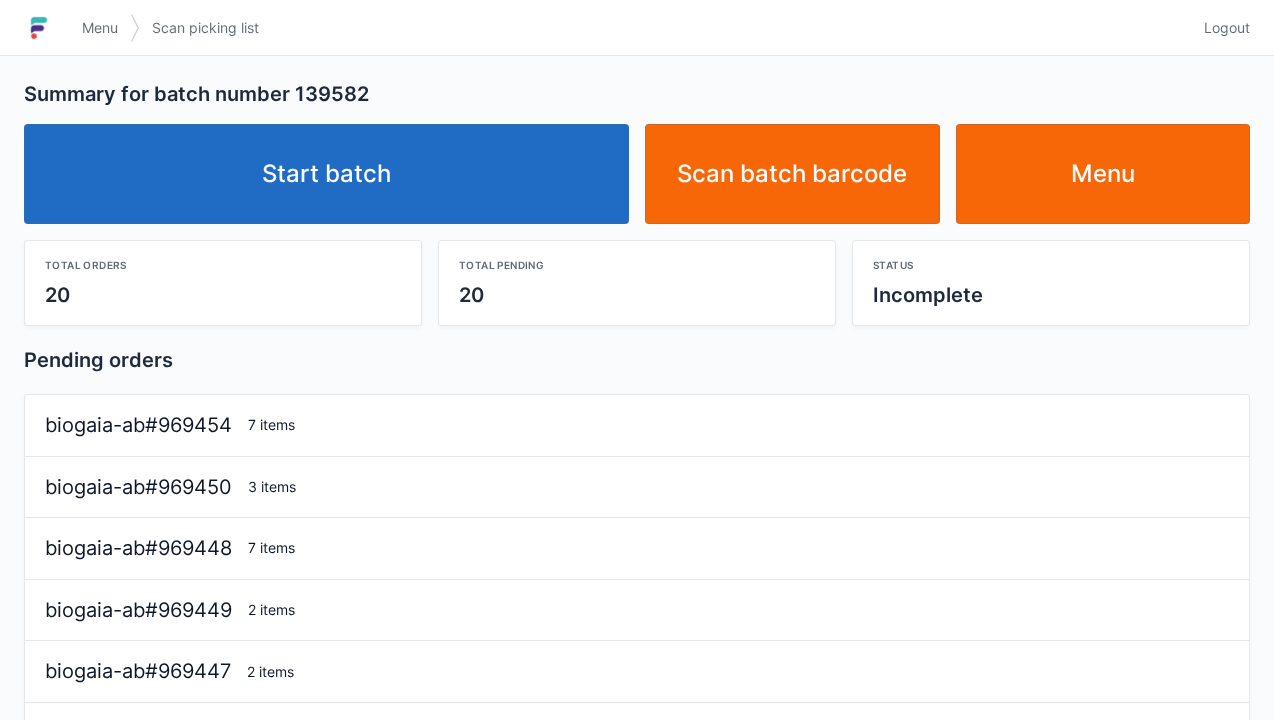 click on "Start batch" at bounding box center (326, 174) 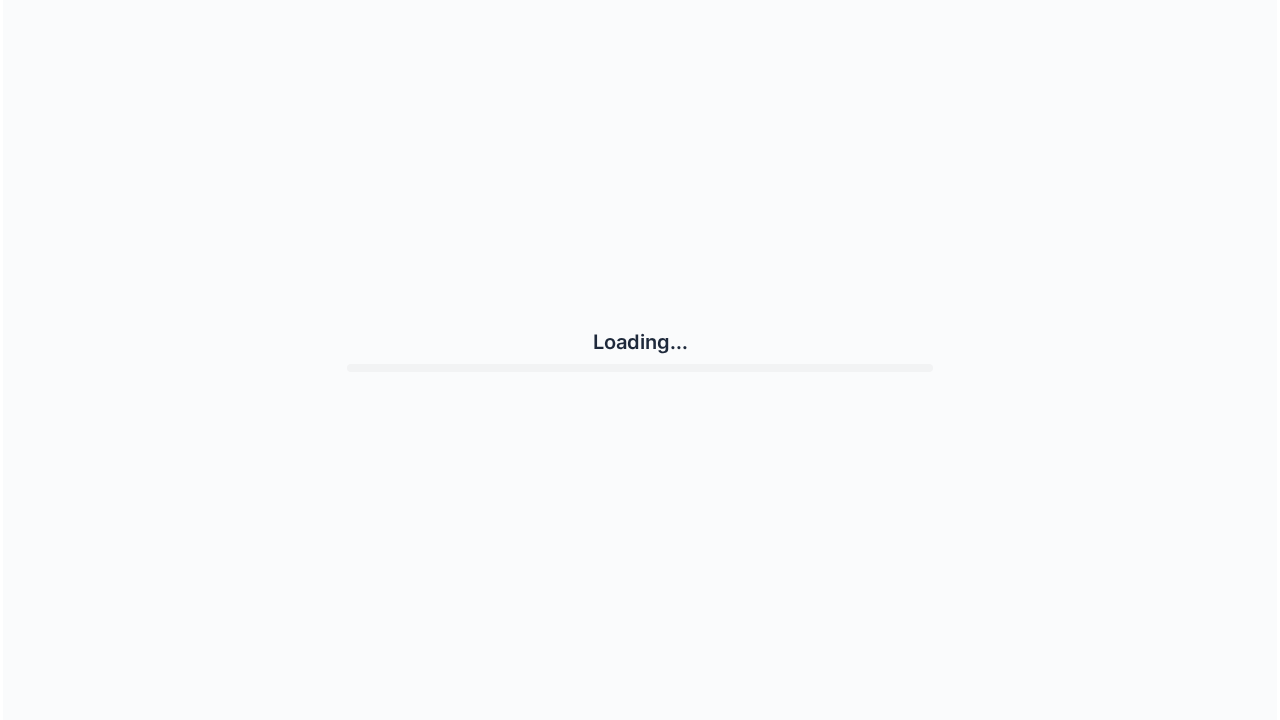 scroll, scrollTop: 0, scrollLeft: 0, axis: both 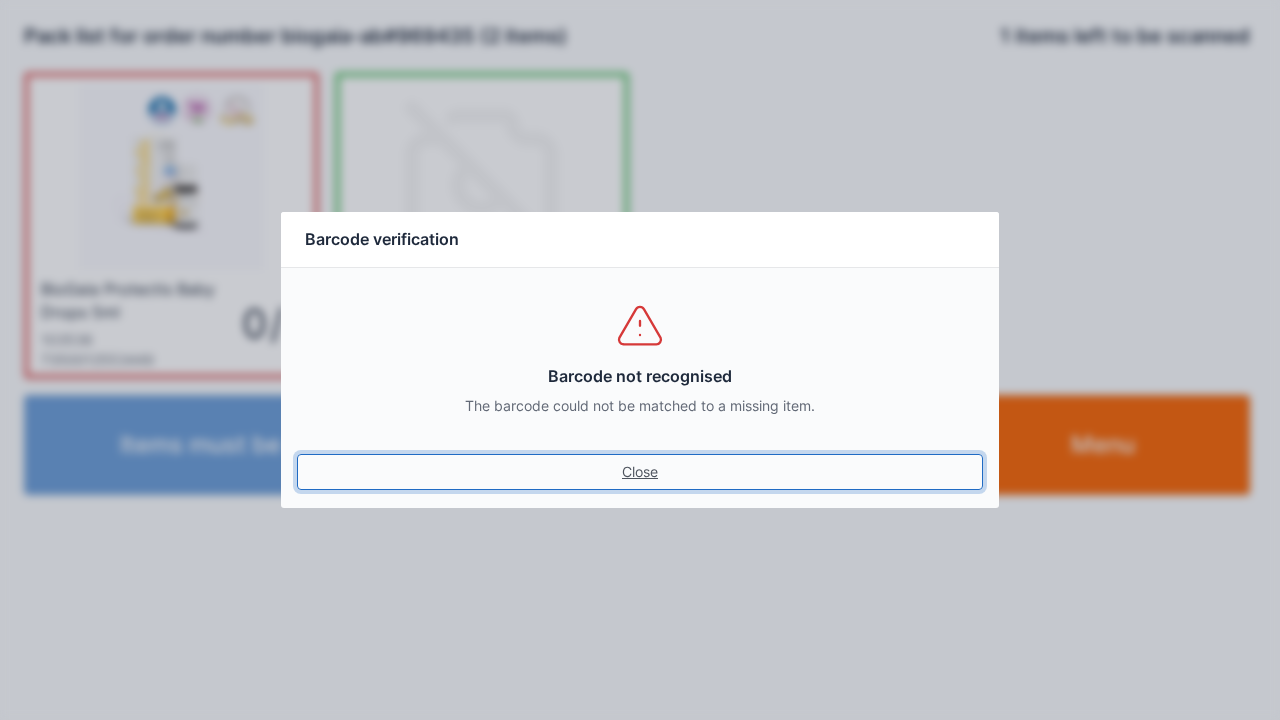 click on "Close" at bounding box center (640, 472) 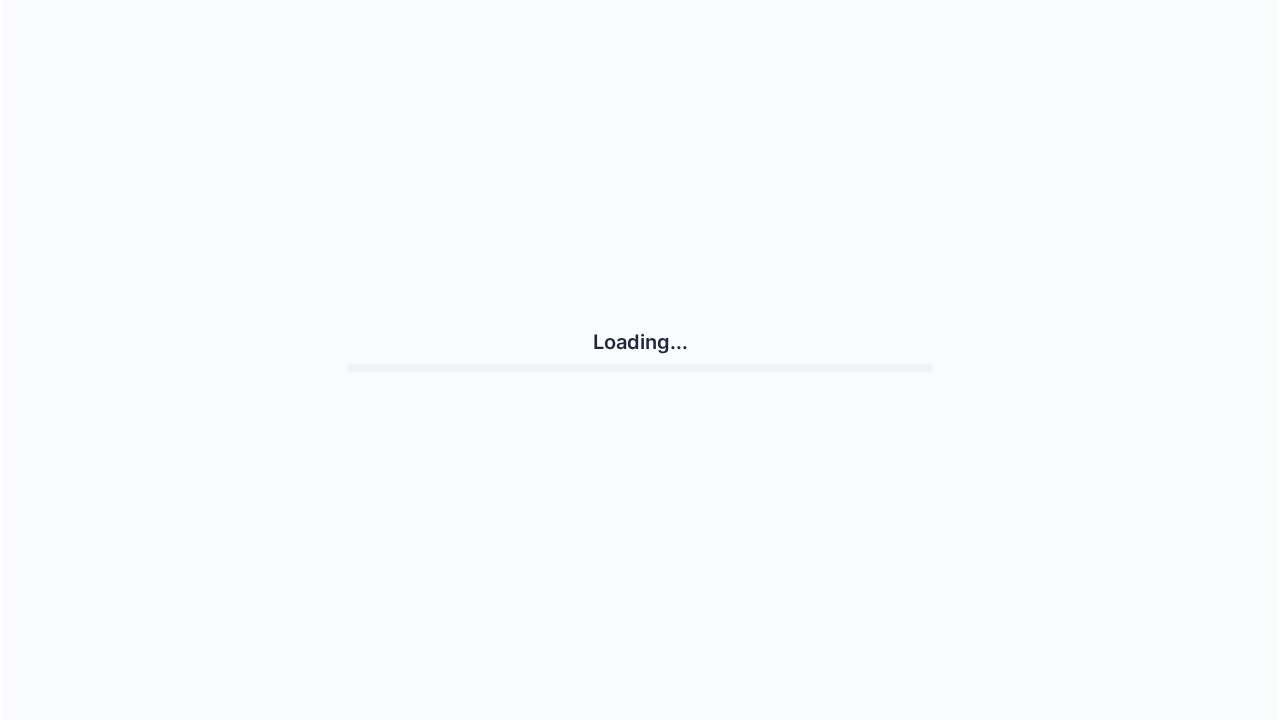scroll, scrollTop: 0, scrollLeft: 0, axis: both 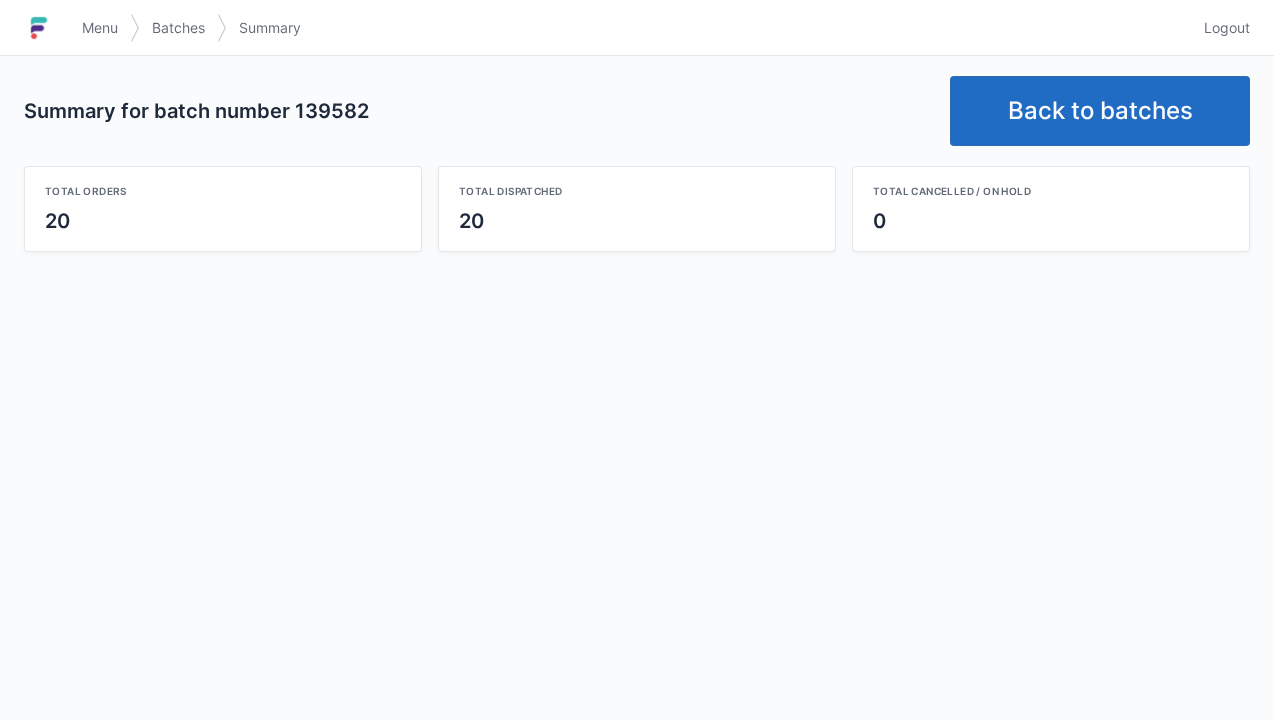 click on "Back to batches" at bounding box center [1100, 111] 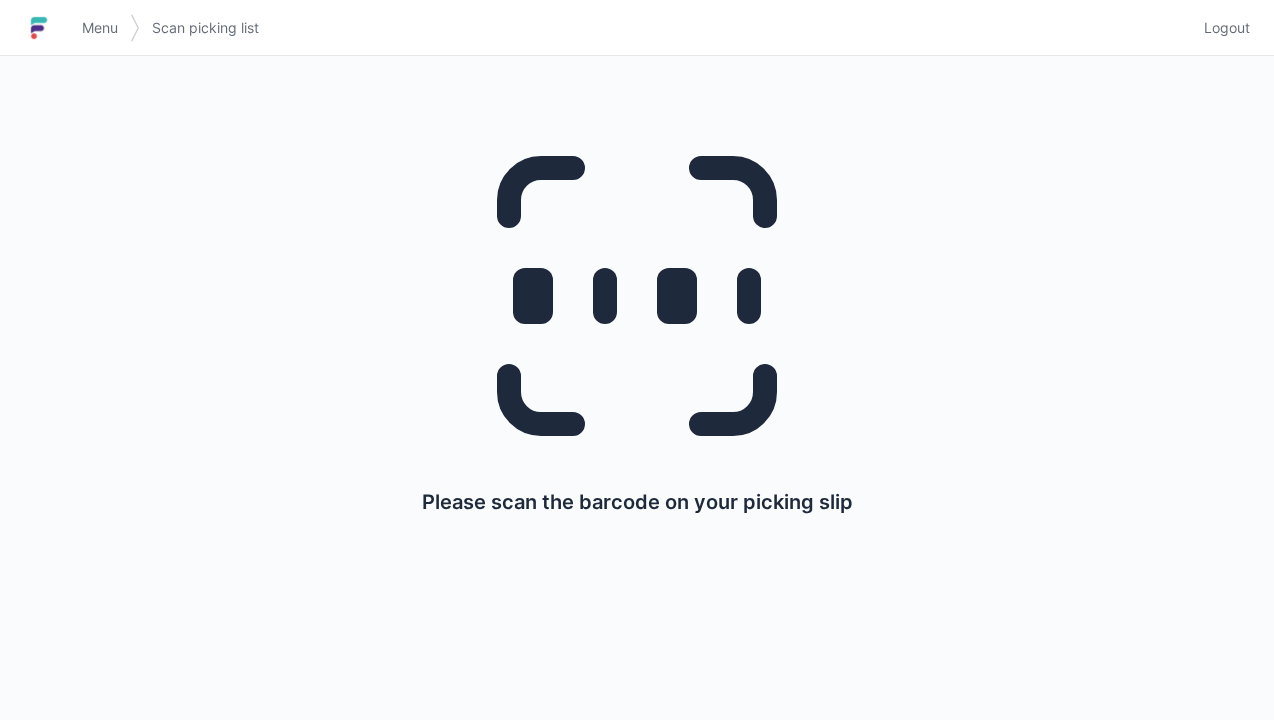 scroll, scrollTop: 0, scrollLeft: 0, axis: both 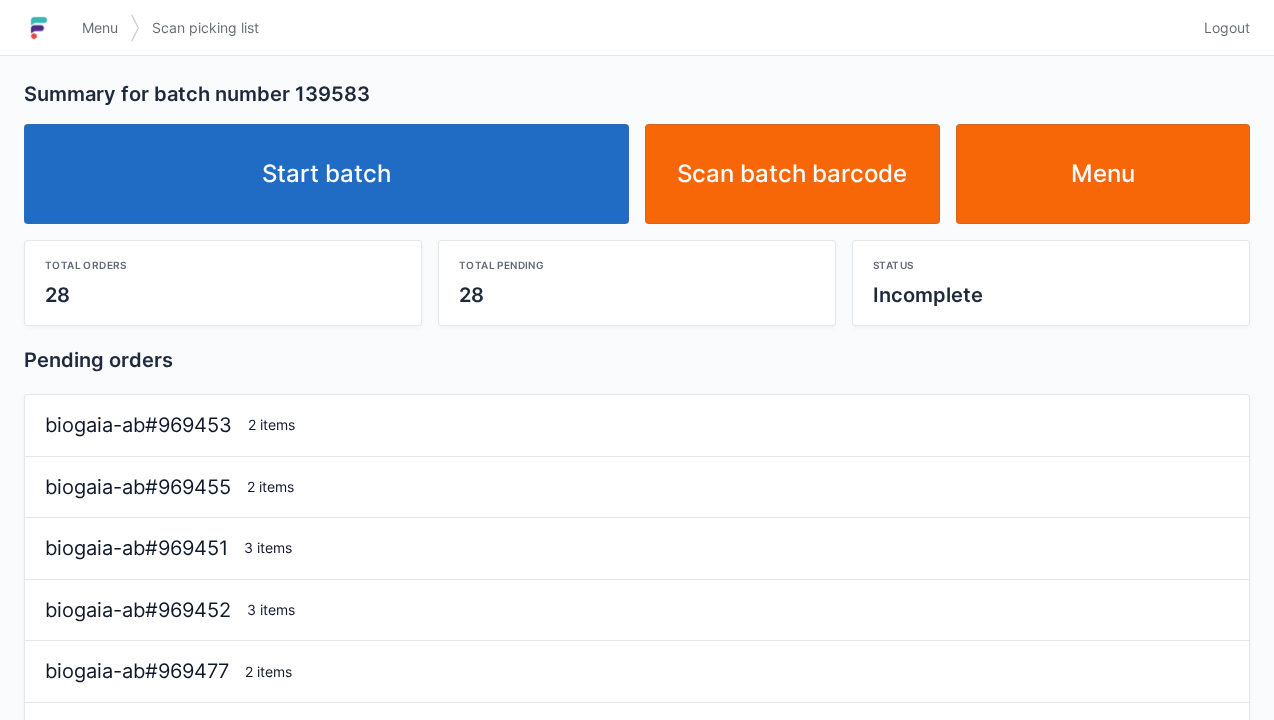 click on "Start batch" at bounding box center [326, 174] 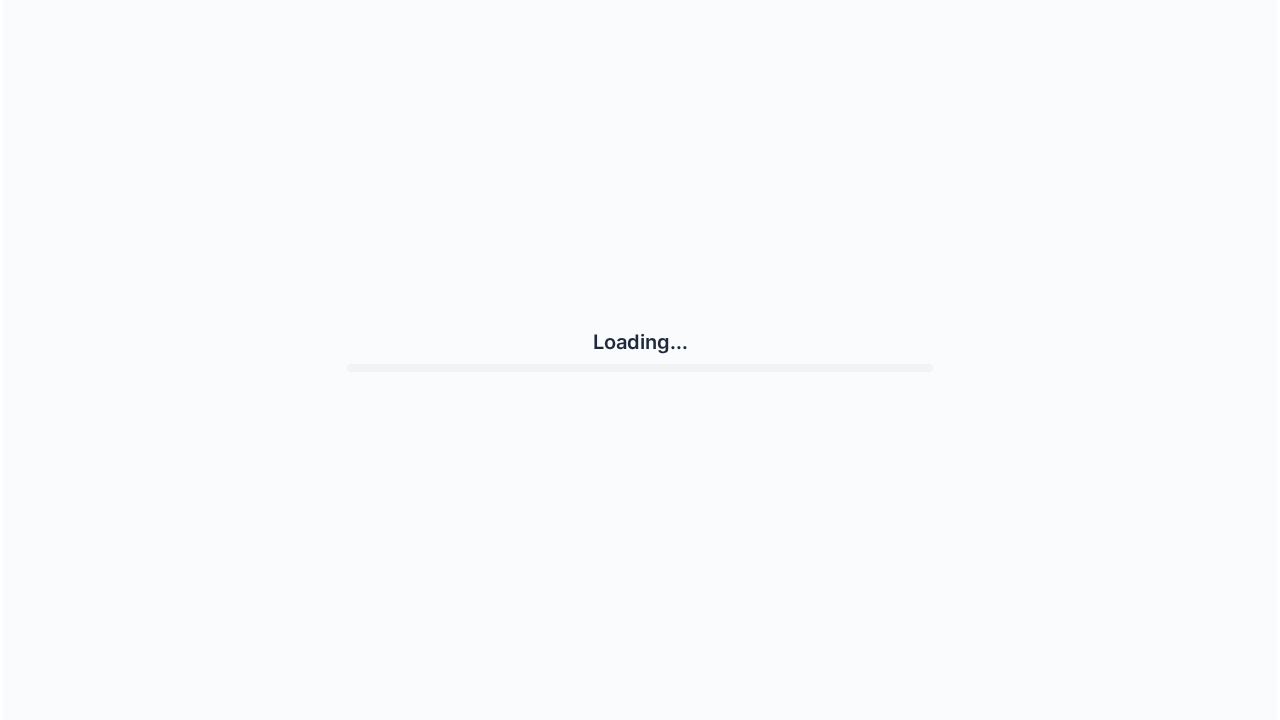 scroll, scrollTop: 0, scrollLeft: 0, axis: both 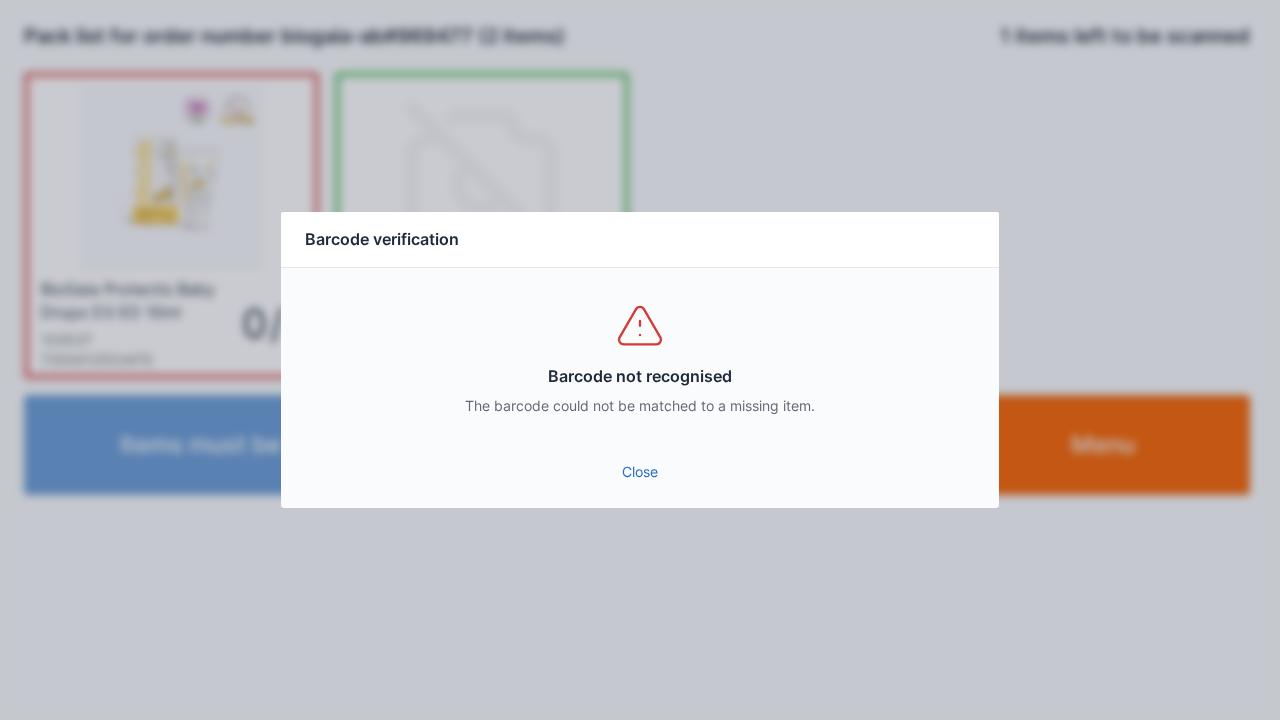 click on "Close" at bounding box center (640, 472) 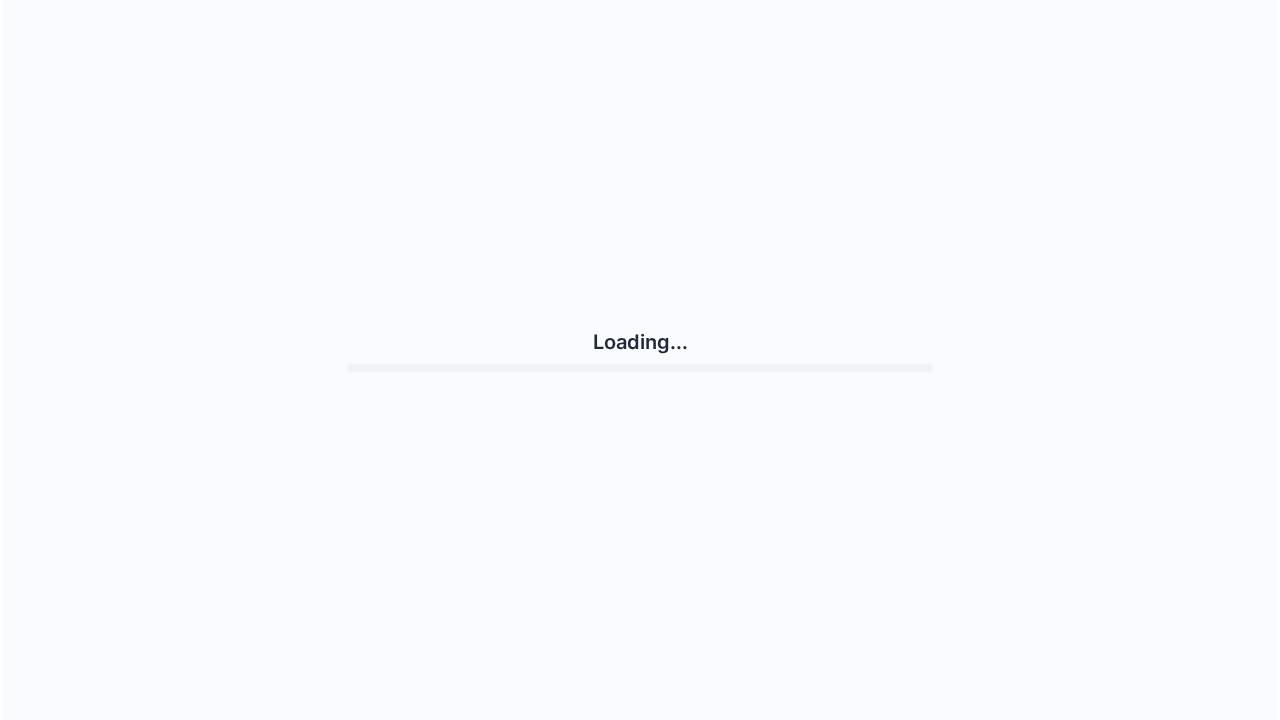scroll, scrollTop: 0, scrollLeft: 0, axis: both 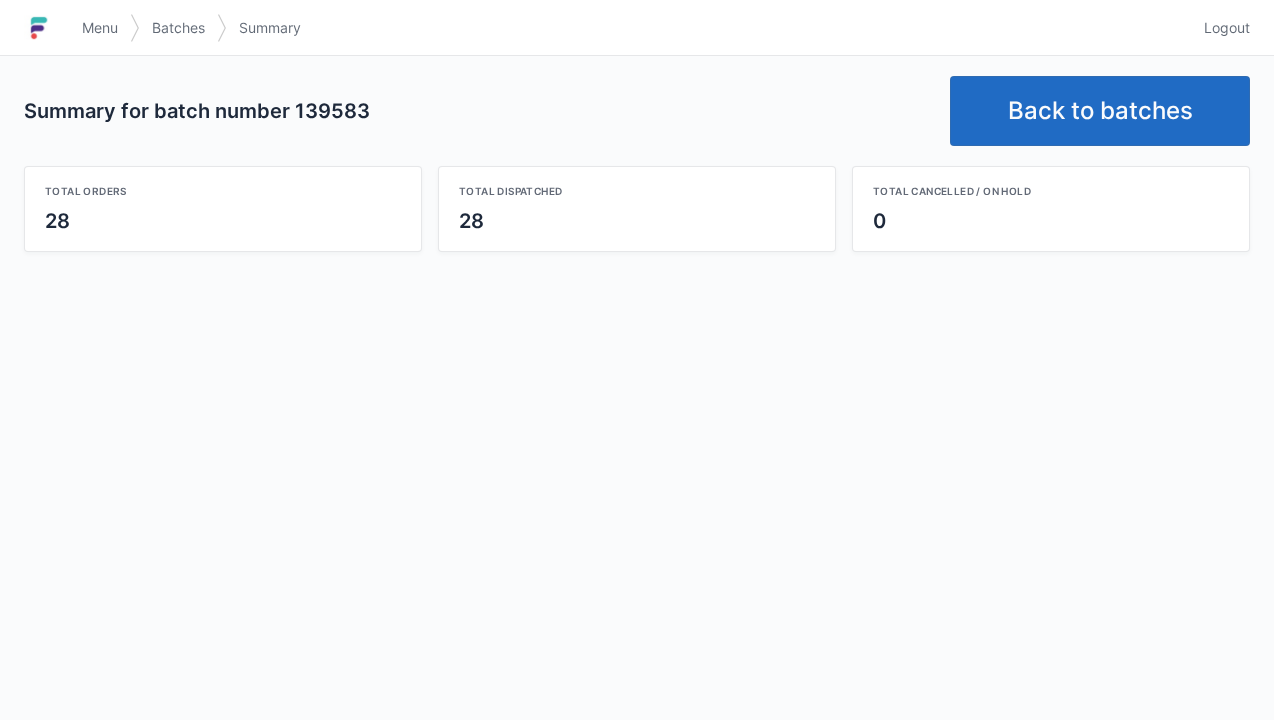 click on "Back to batches" at bounding box center (1100, 111) 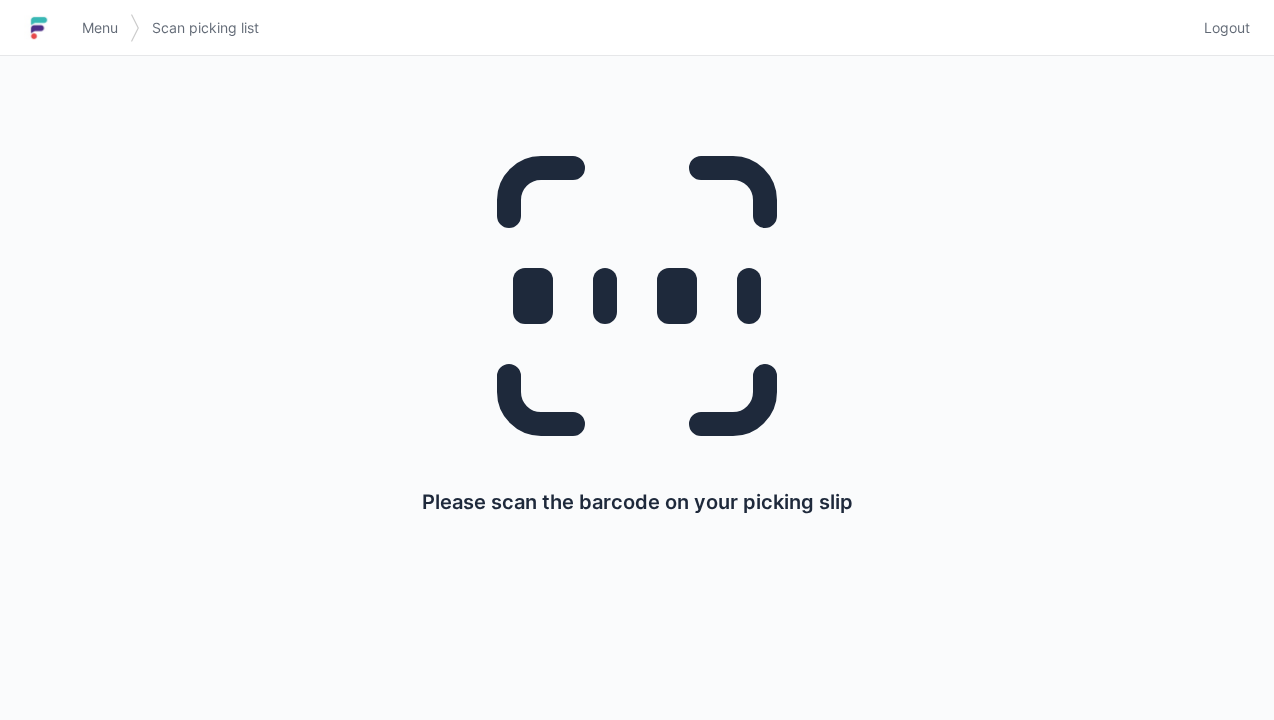 scroll, scrollTop: 0, scrollLeft: 0, axis: both 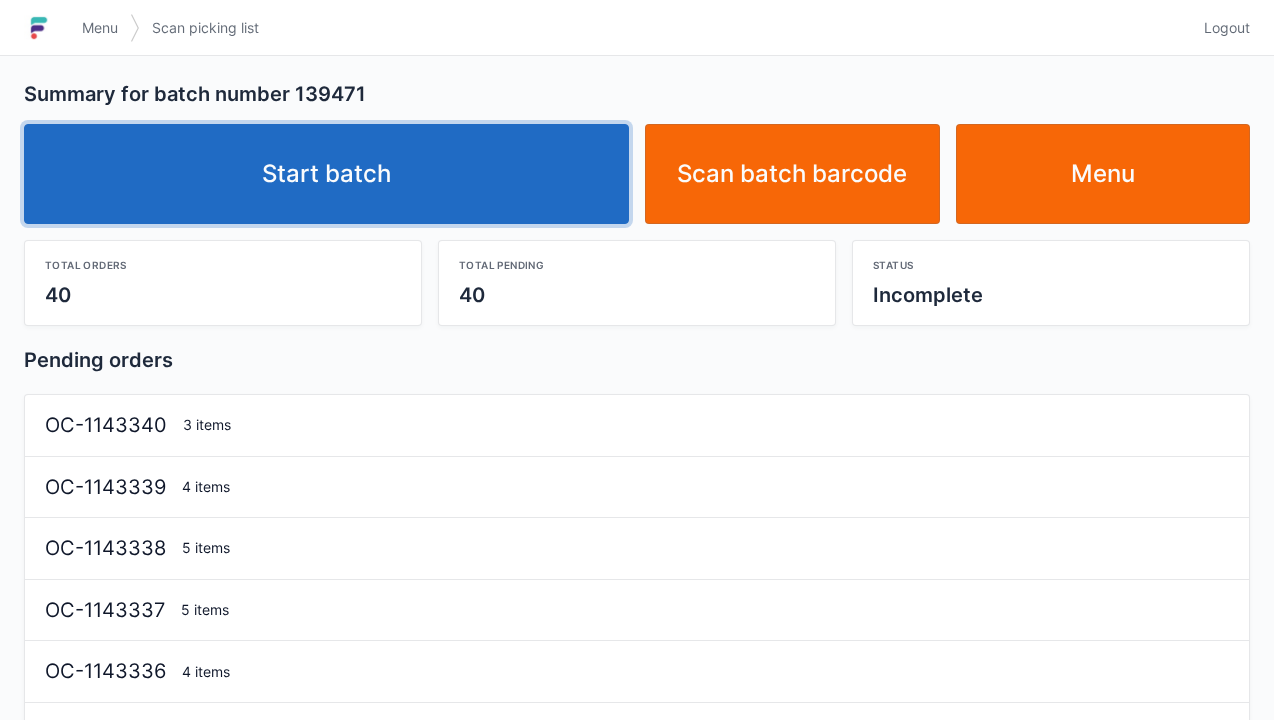 click on "Start batch" at bounding box center (326, 174) 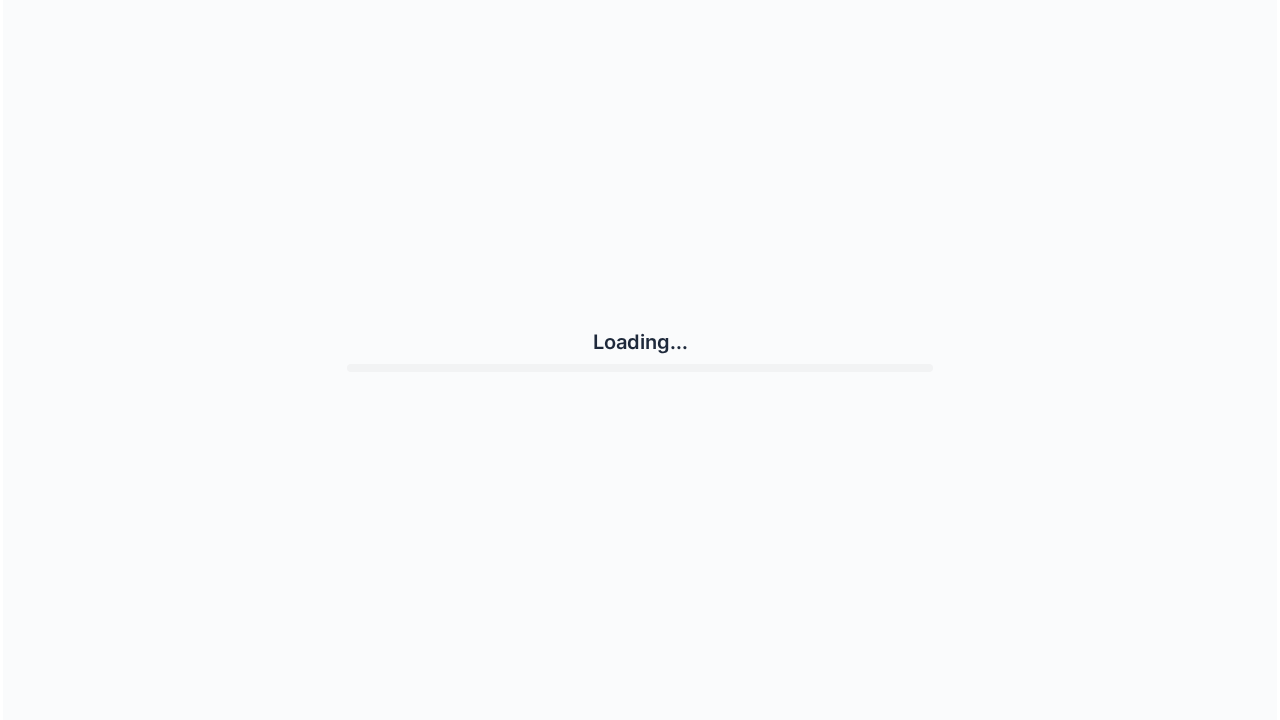 scroll, scrollTop: 0, scrollLeft: 0, axis: both 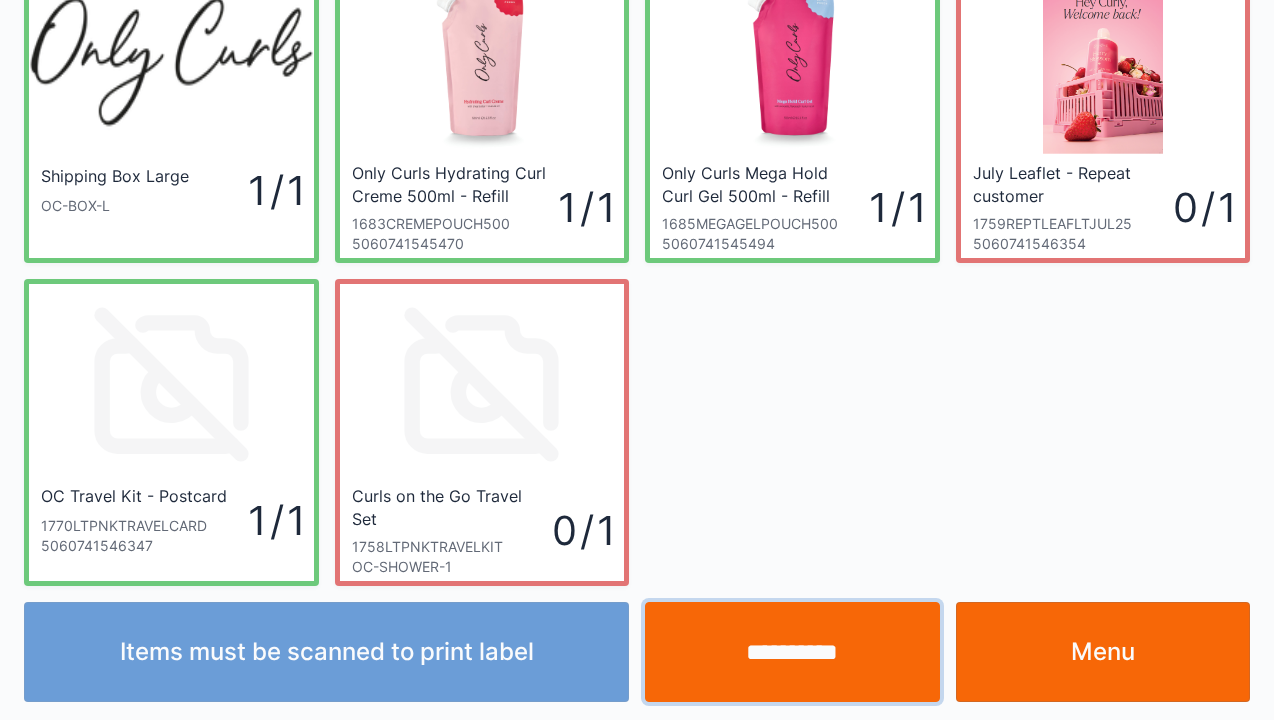 click on "**********" at bounding box center (792, 652) 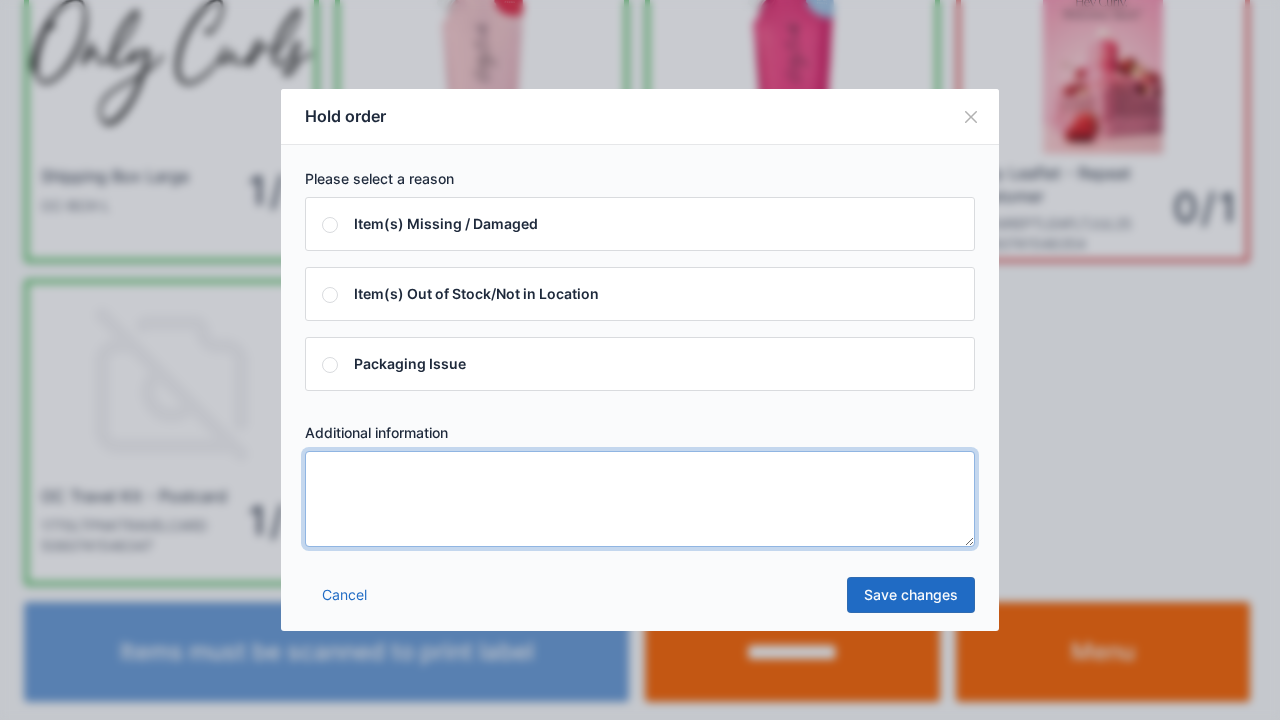 click at bounding box center [640, 499] 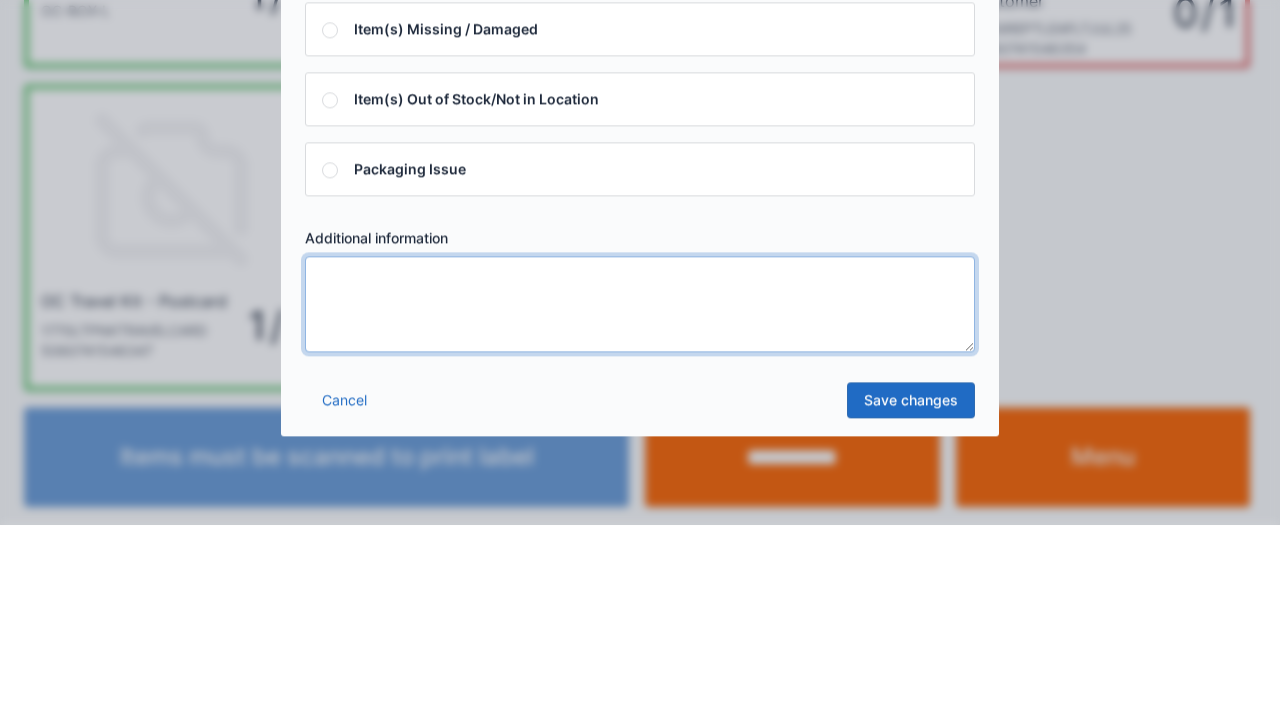 scroll, scrollTop: 116, scrollLeft: 0, axis: vertical 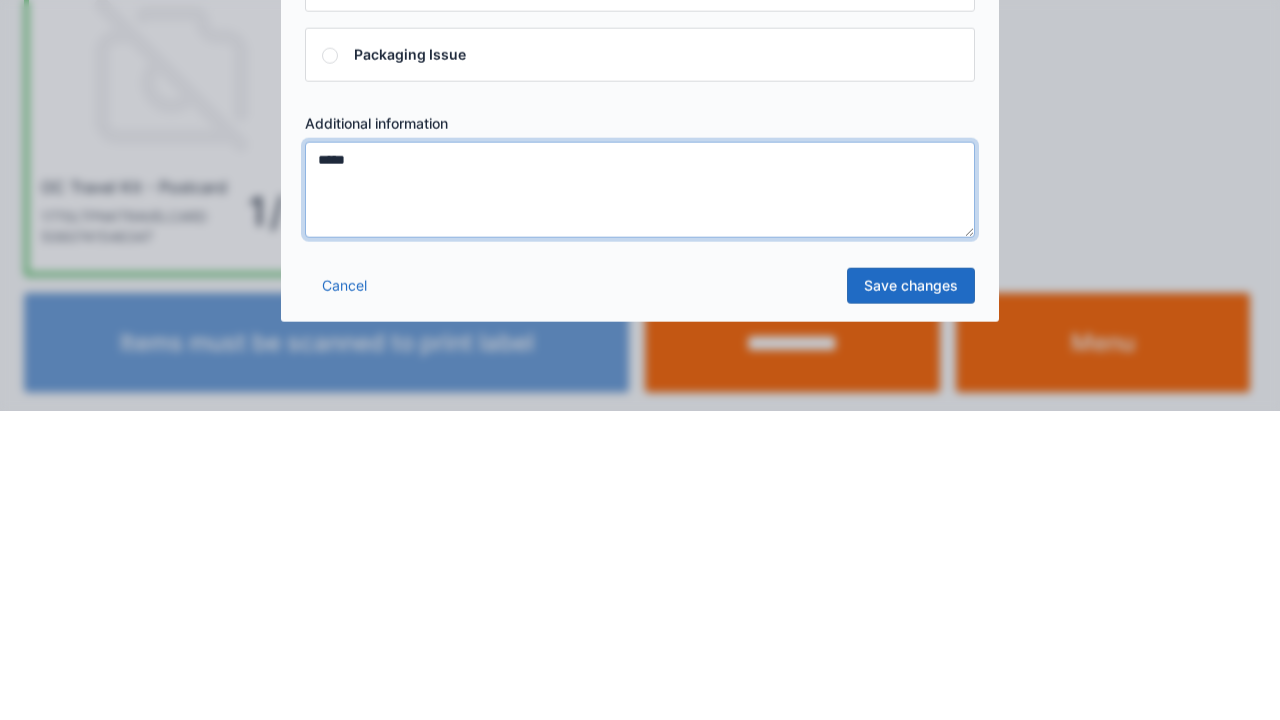 type on "*****" 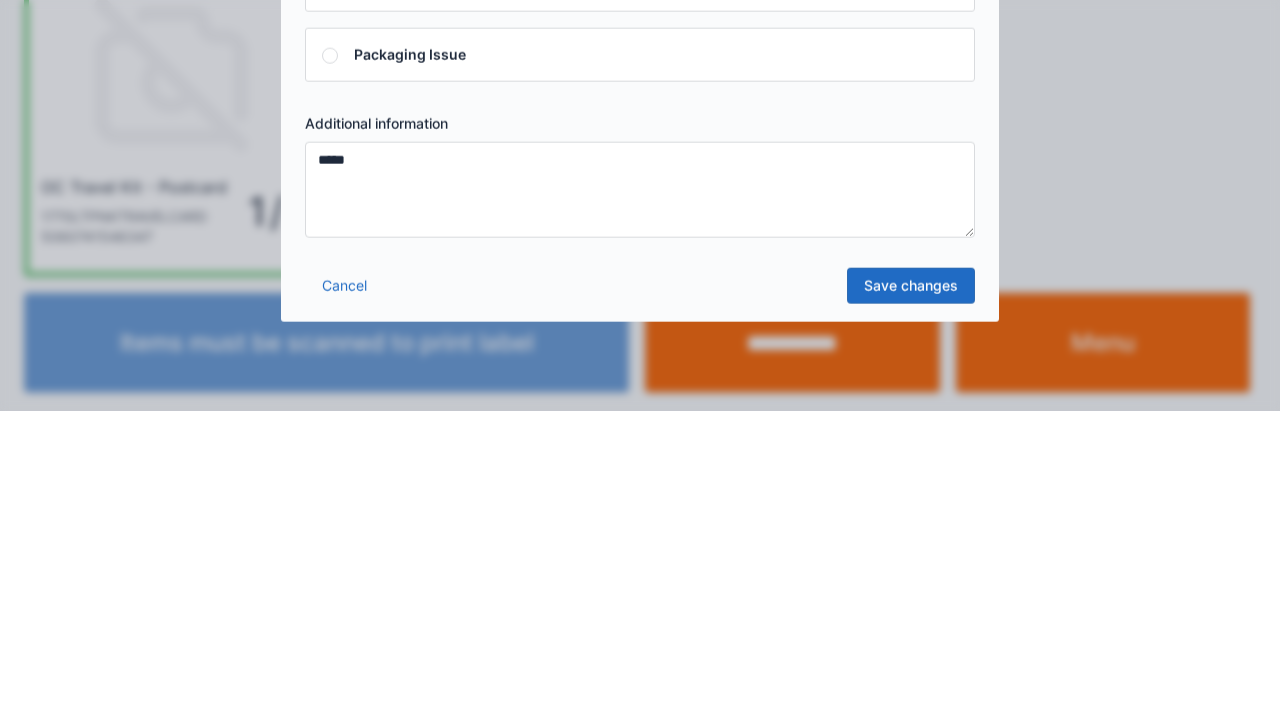 click on "Save changes" at bounding box center (911, 595) 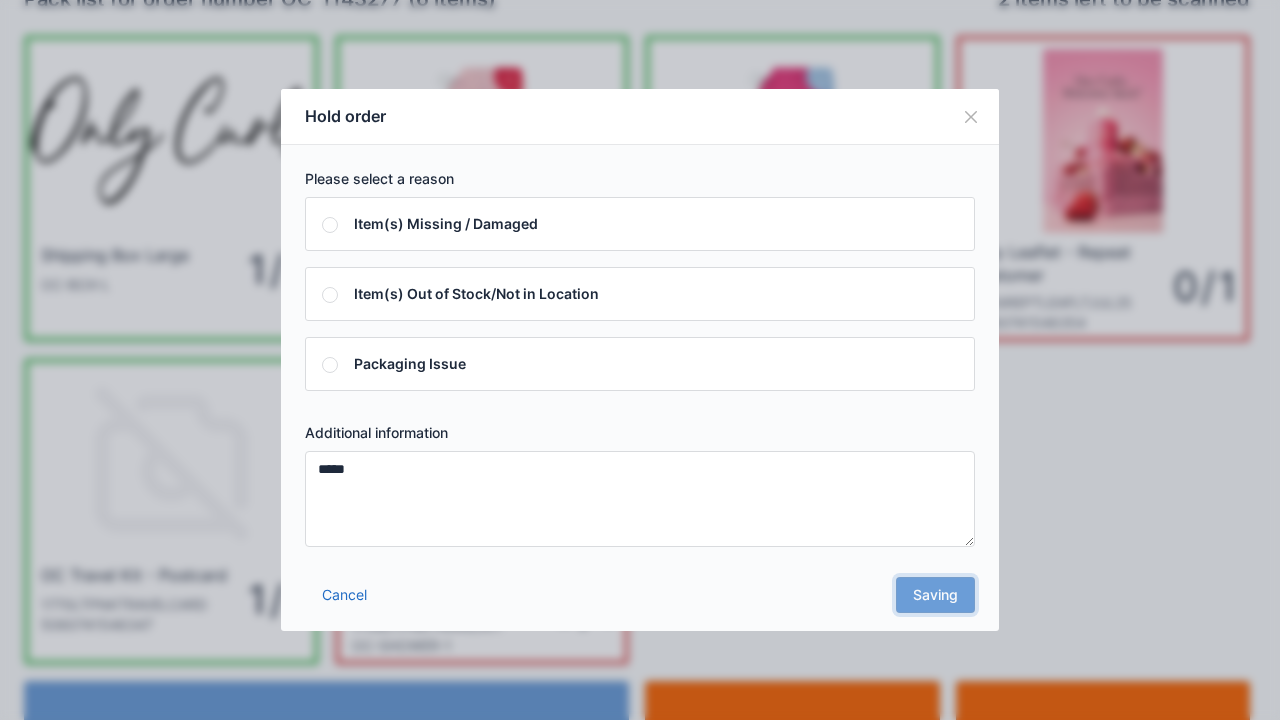 scroll, scrollTop: 0, scrollLeft: 0, axis: both 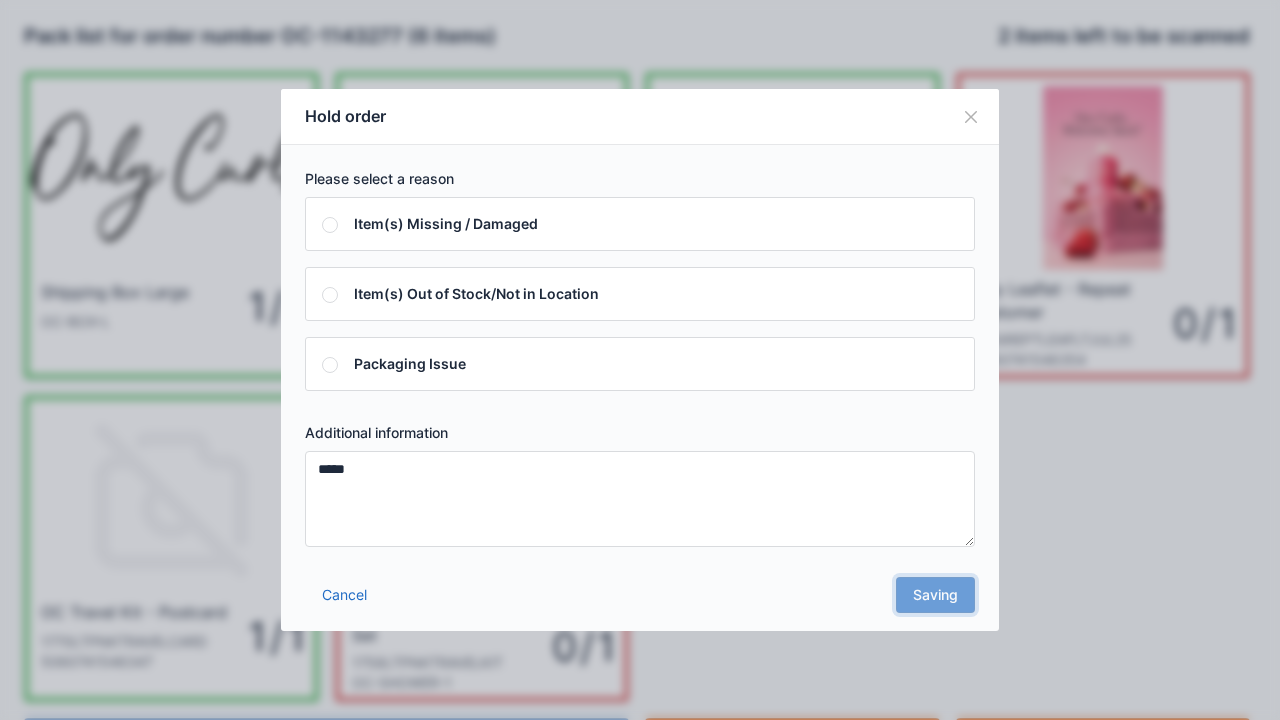 click on "Cancel  Saving" at bounding box center [640, 601] 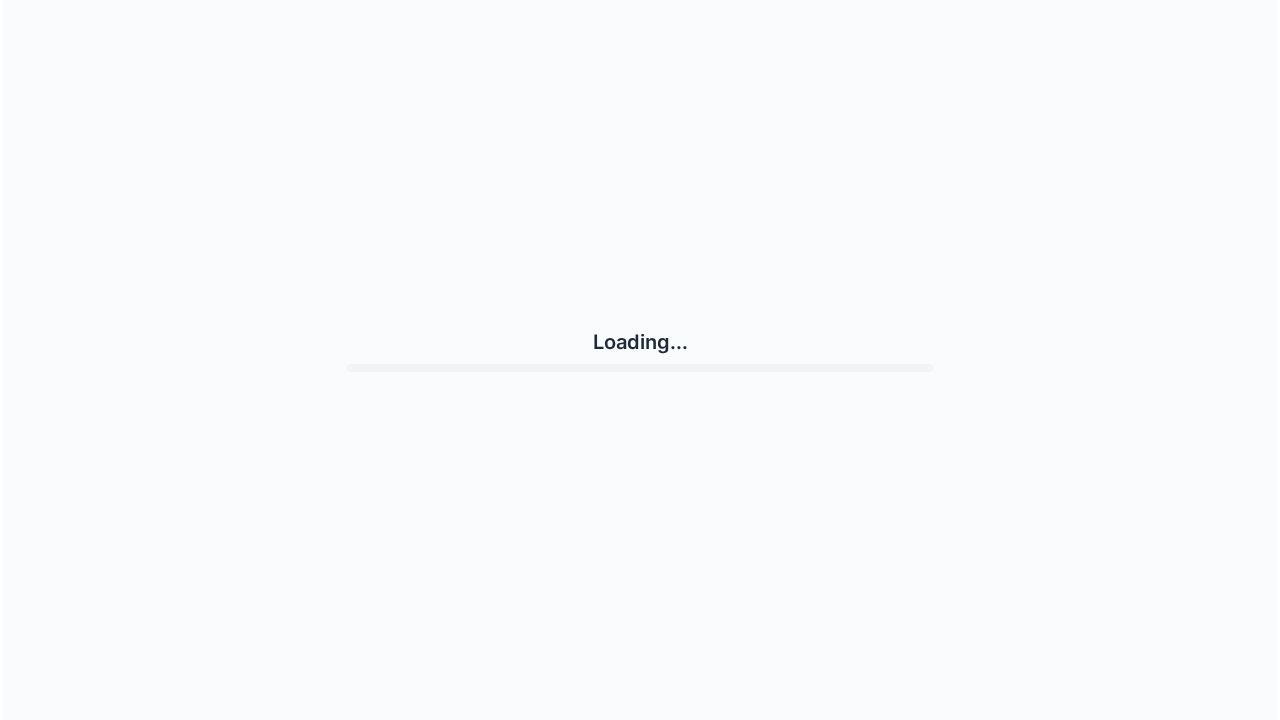 scroll, scrollTop: 0, scrollLeft: 0, axis: both 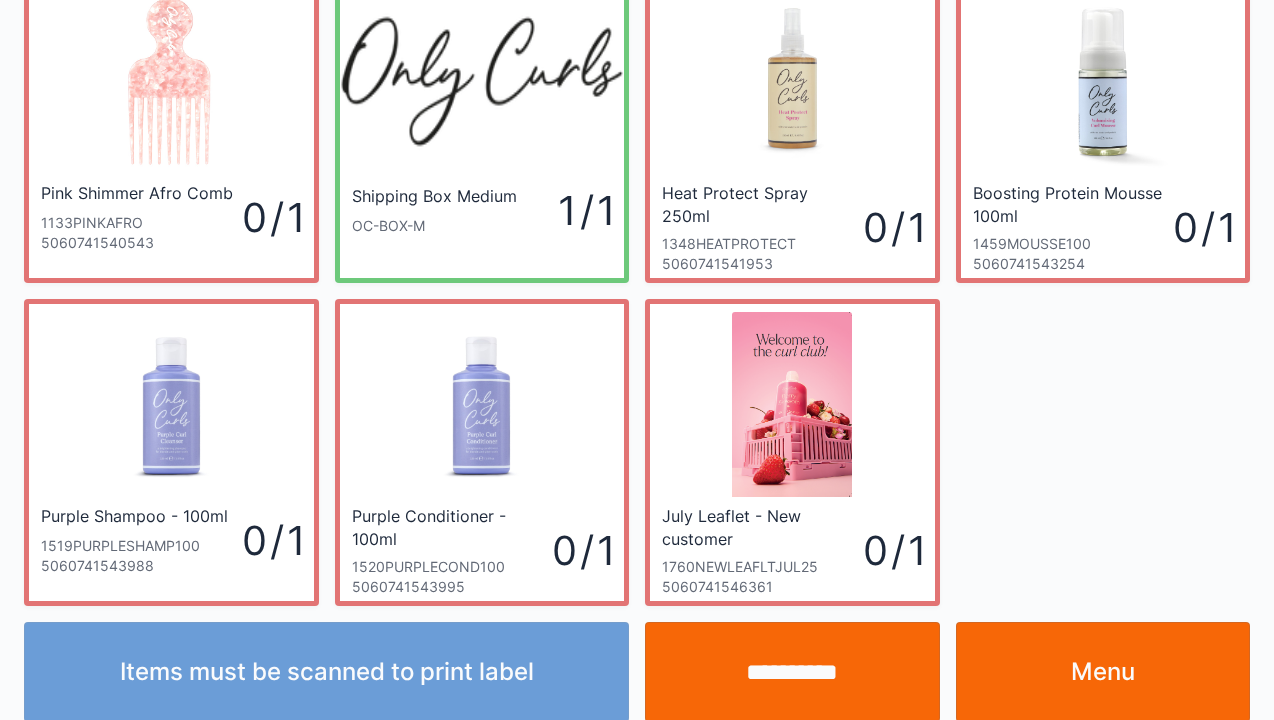 click on "**********" at bounding box center (792, 672) 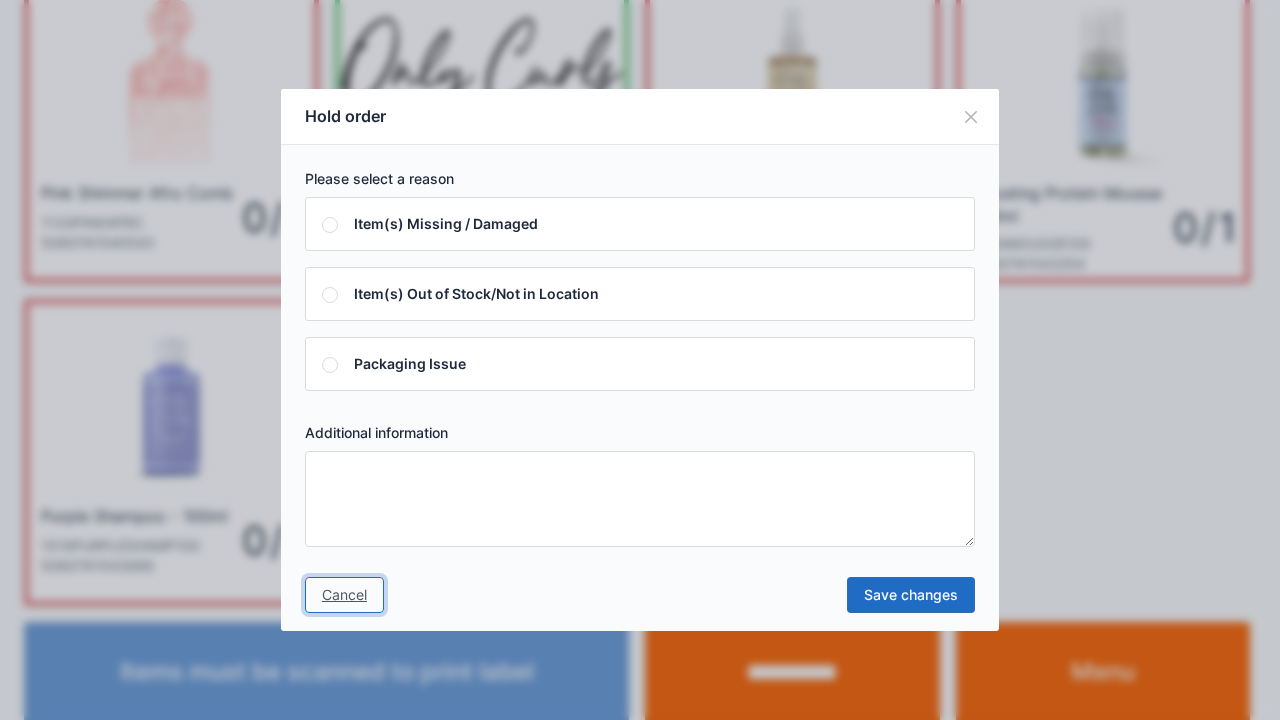 click on "Cancel" at bounding box center (344, 595) 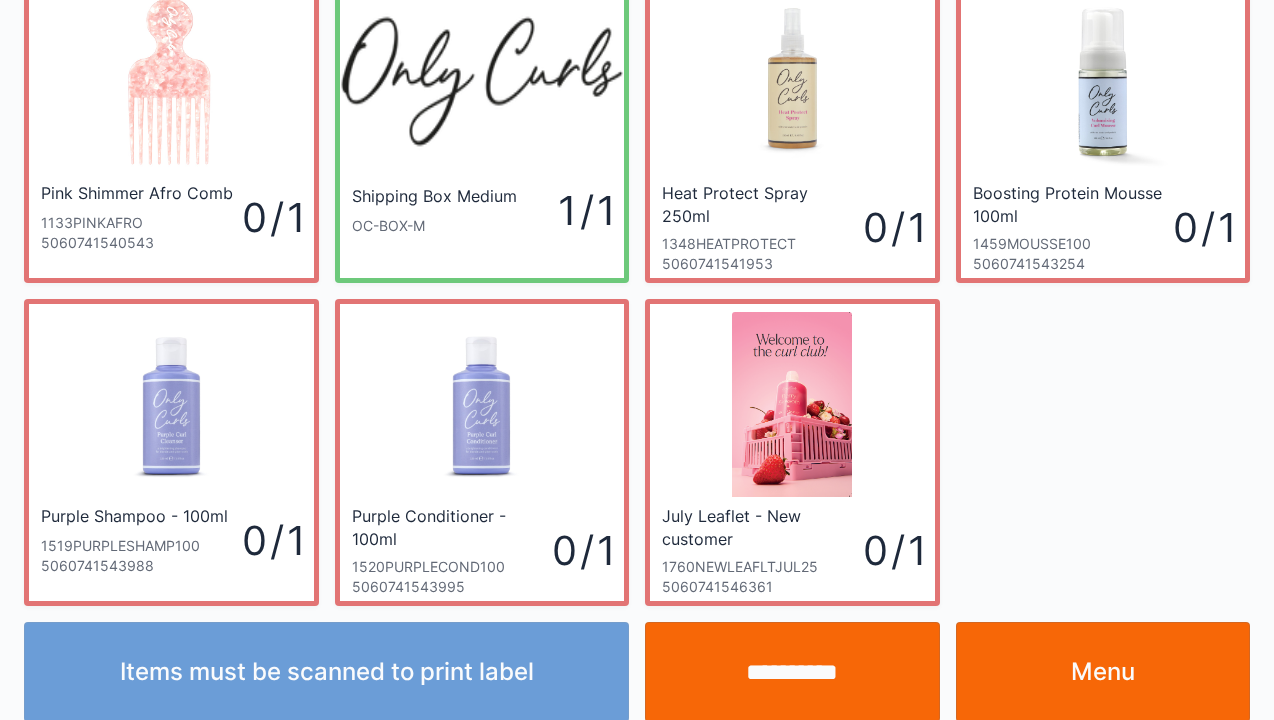 click on "Menu" at bounding box center (1103, 672) 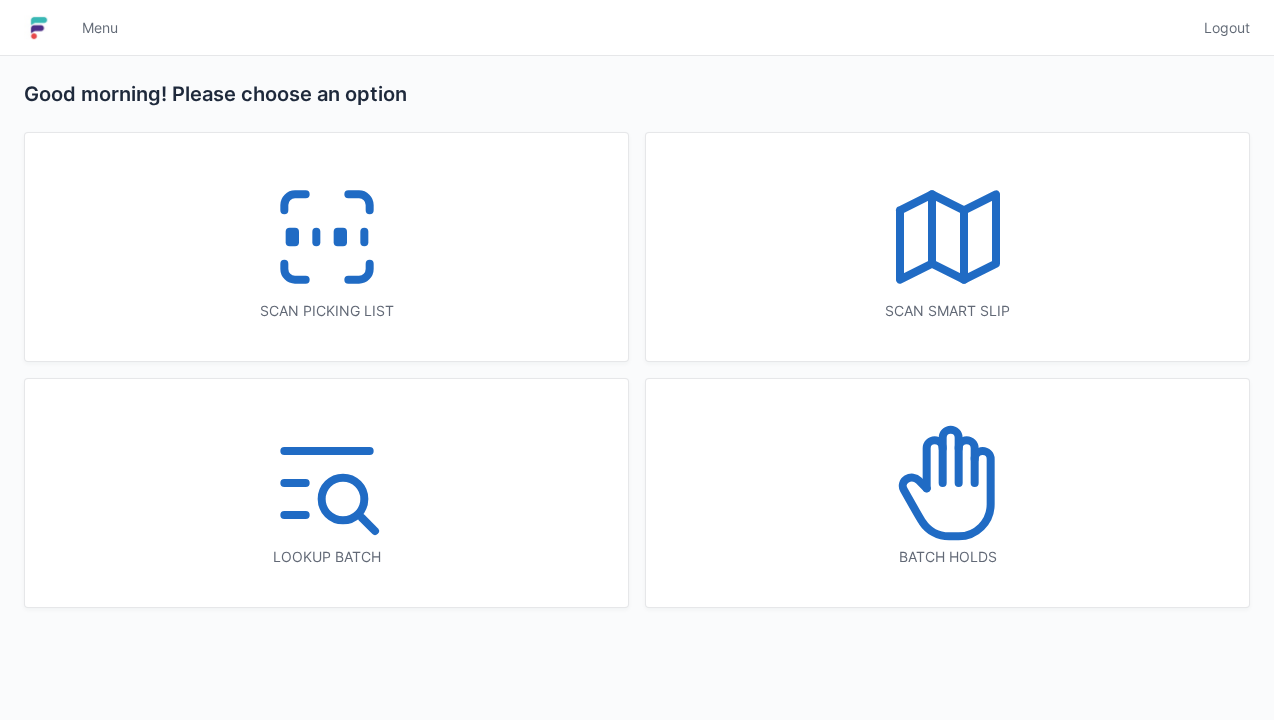scroll, scrollTop: 0, scrollLeft: 0, axis: both 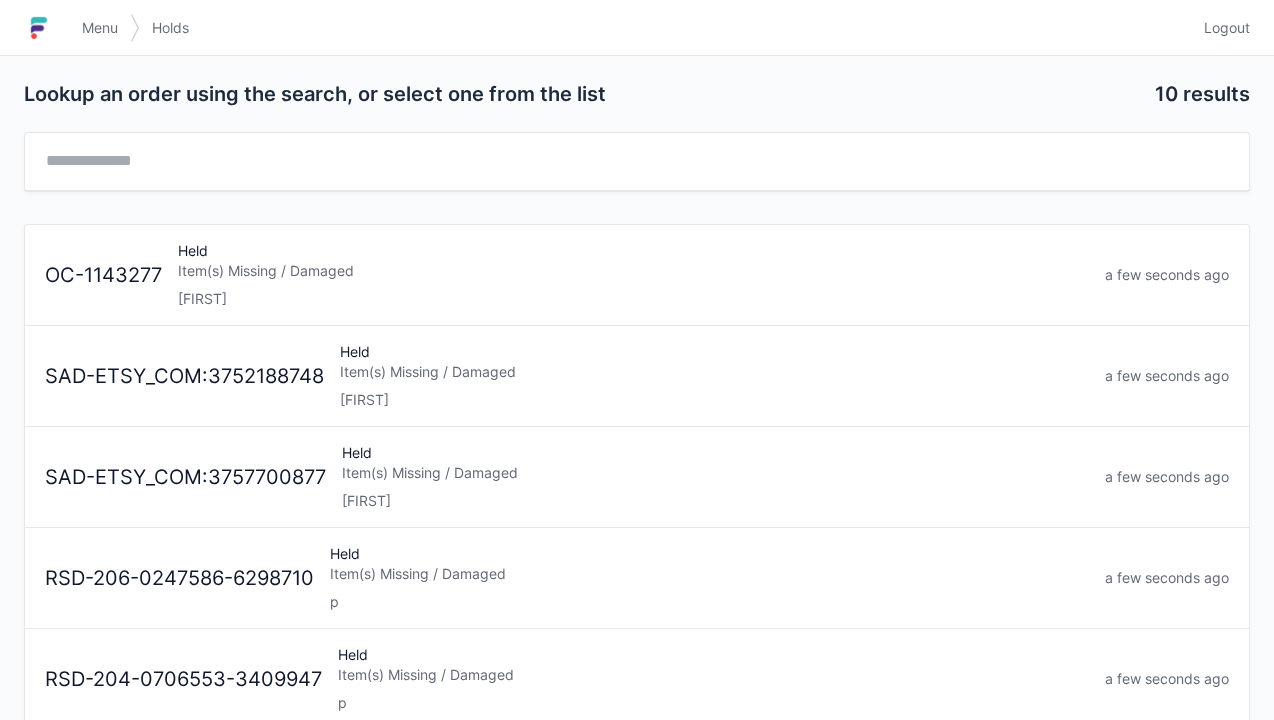 click on "Item(s) Missing / Damaged" at bounding box center [633, 271] 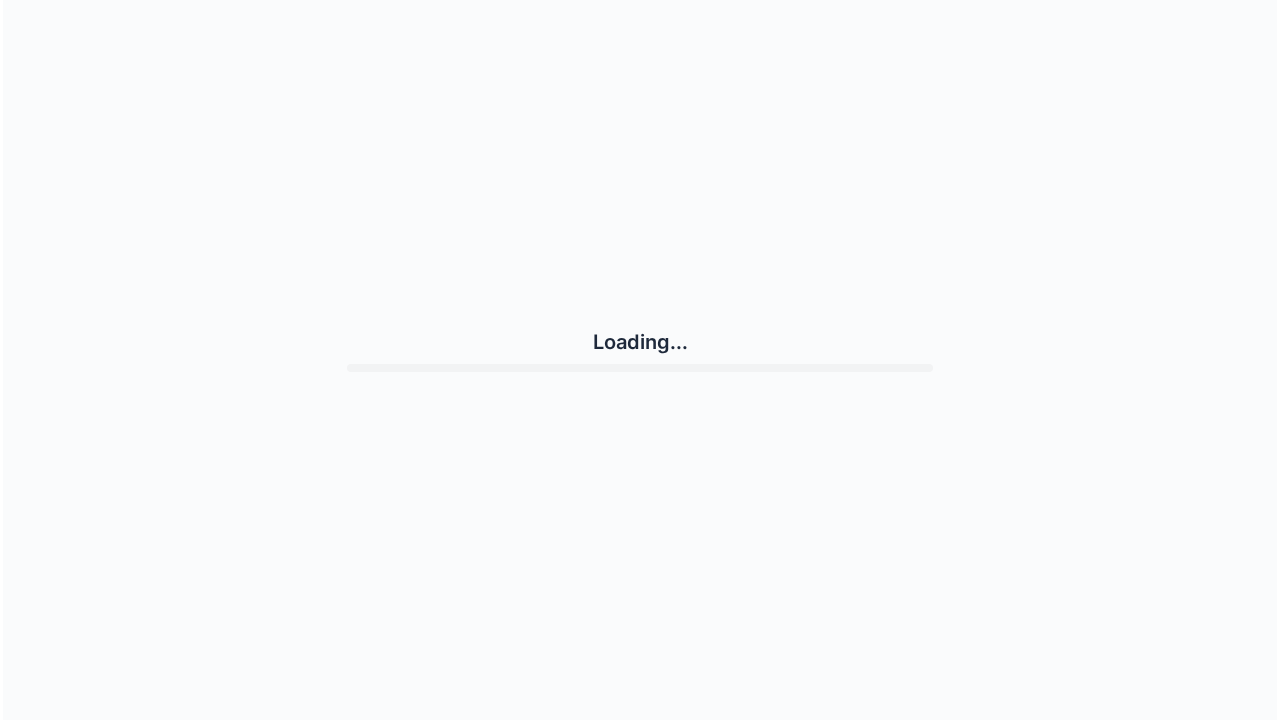 scroll, scrollTop: 0, scrollLeft: 0, axis: both 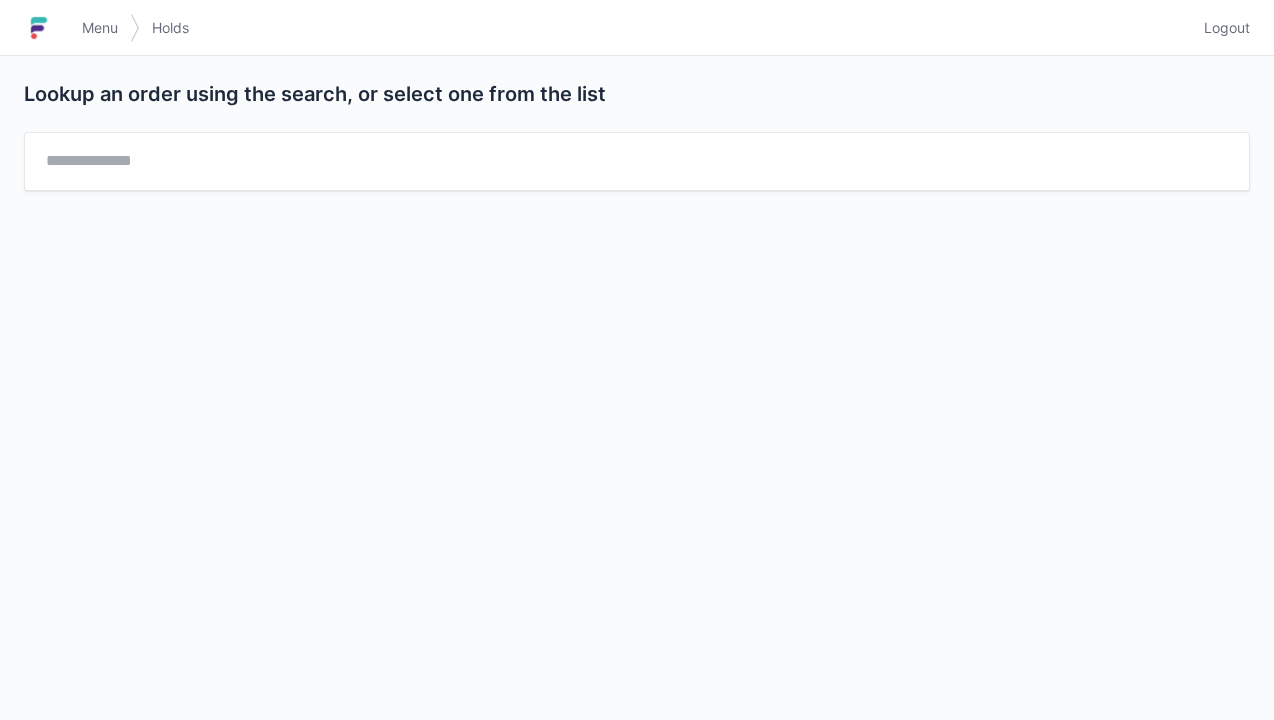 click on "Menu" at bounding box center [100, 28] 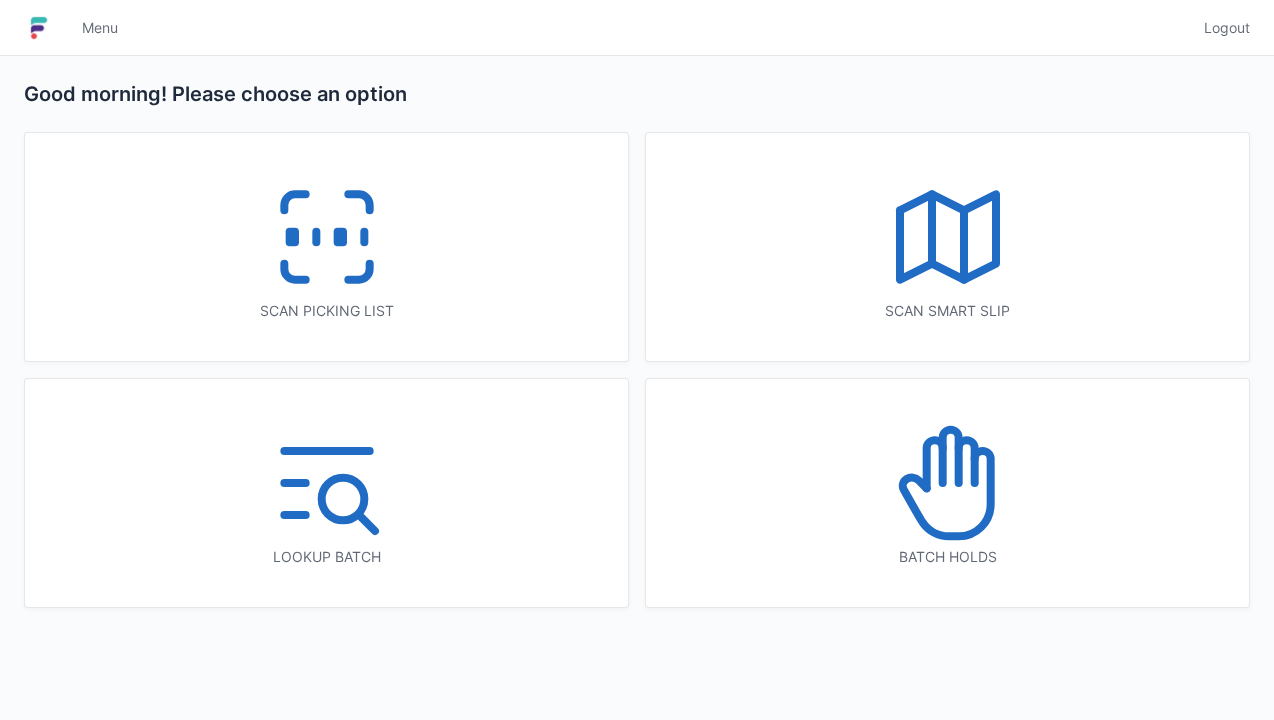 scroll, scrollTop: 0, scrollLeft: 0, axis: both 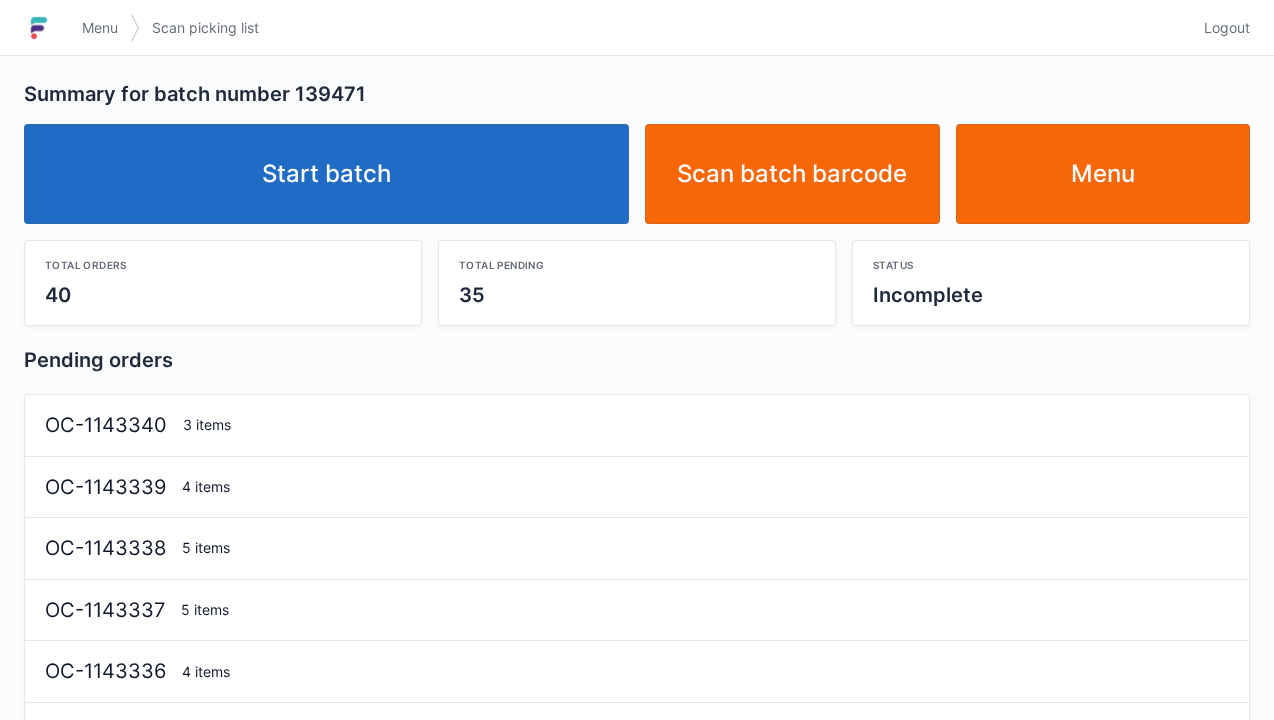 click on "Start batch" at bounding box center (326, 174) 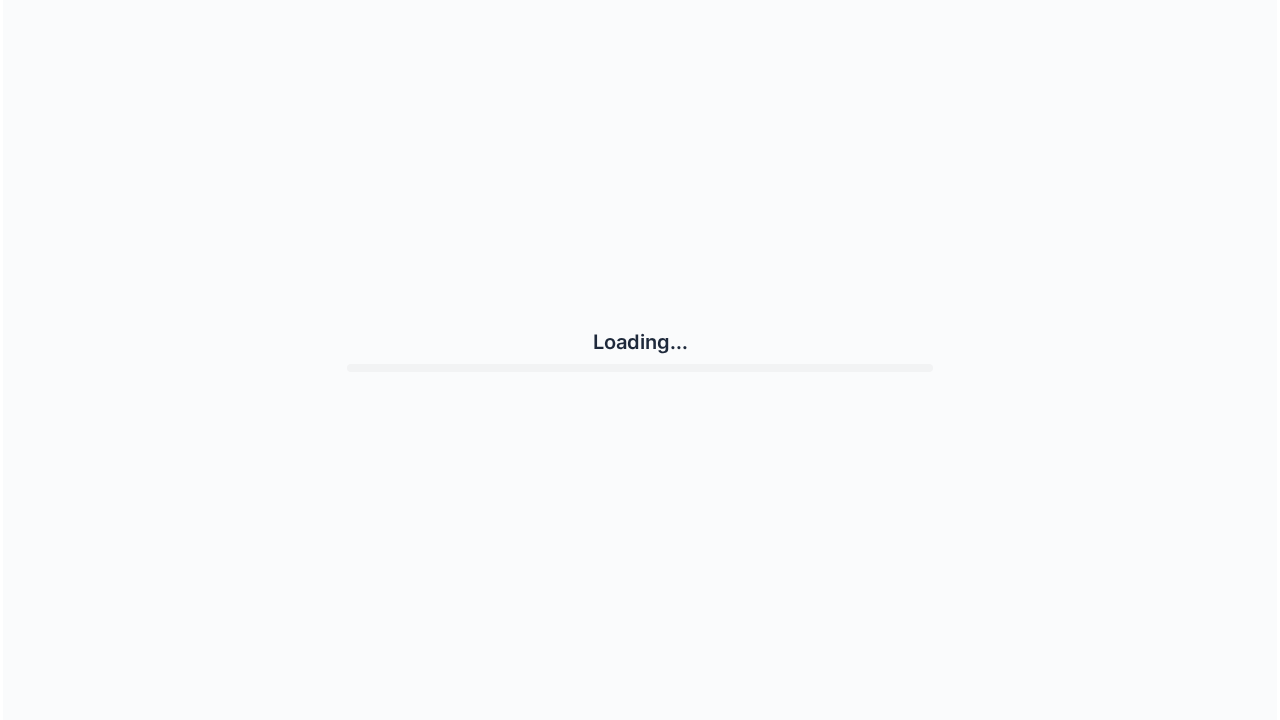 scroll, scrollTop: 0, scrollLeft: 0, axis: both 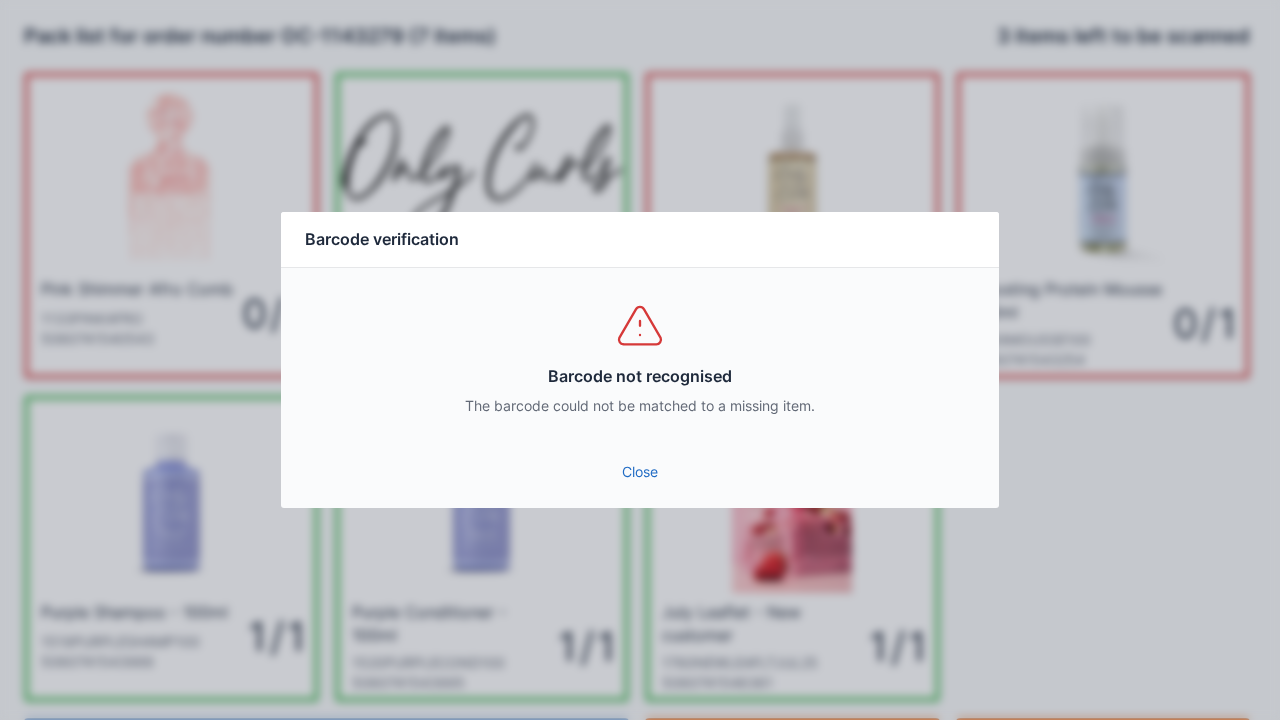 click on "Close" at bounding box center (640, 472) 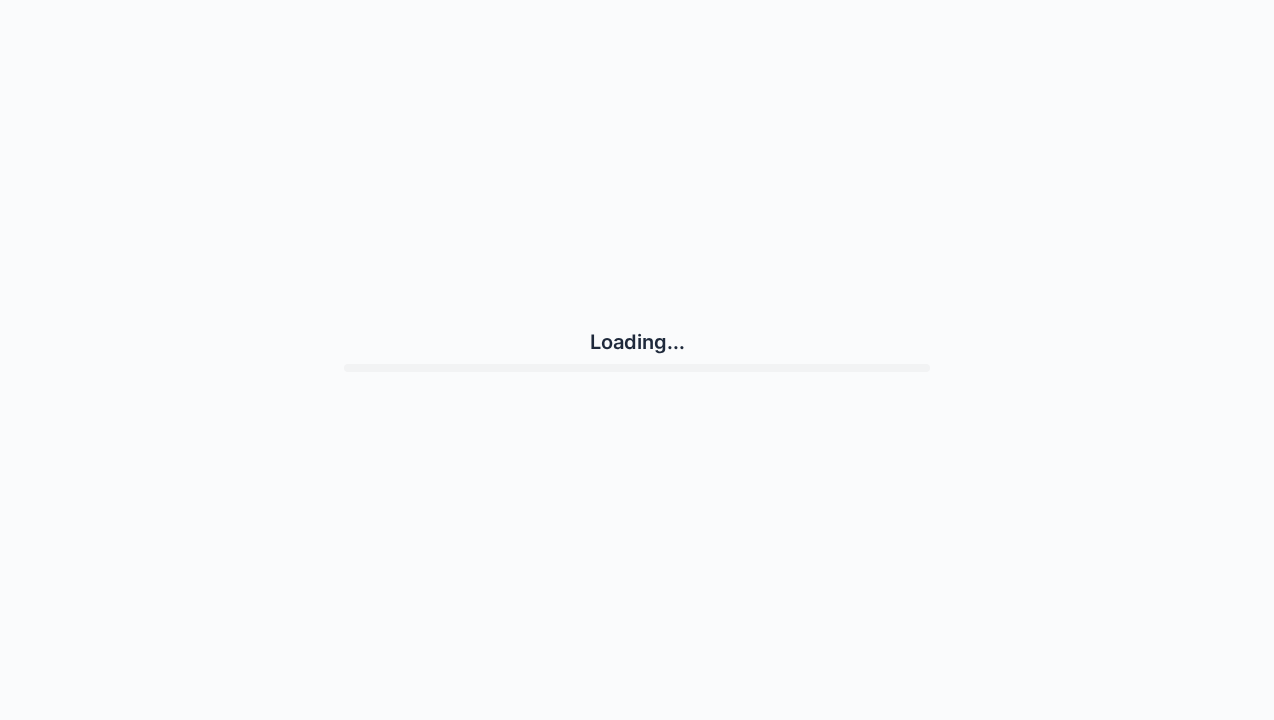 scroll, scrollTop: 0, scrollLeft: 0, axis: both 